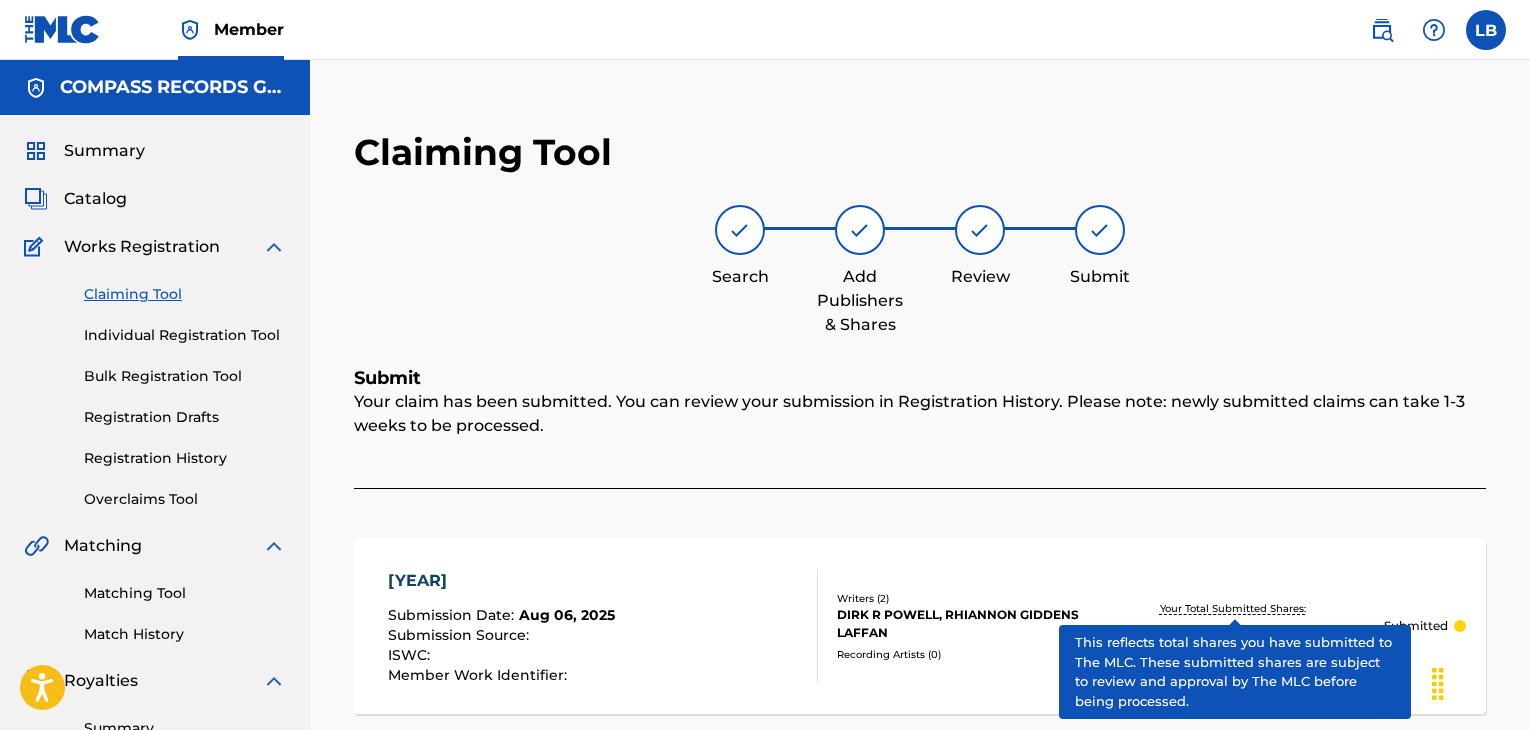 scroll, scrollTop: 510, scrollLeft: 0, axis: vertical 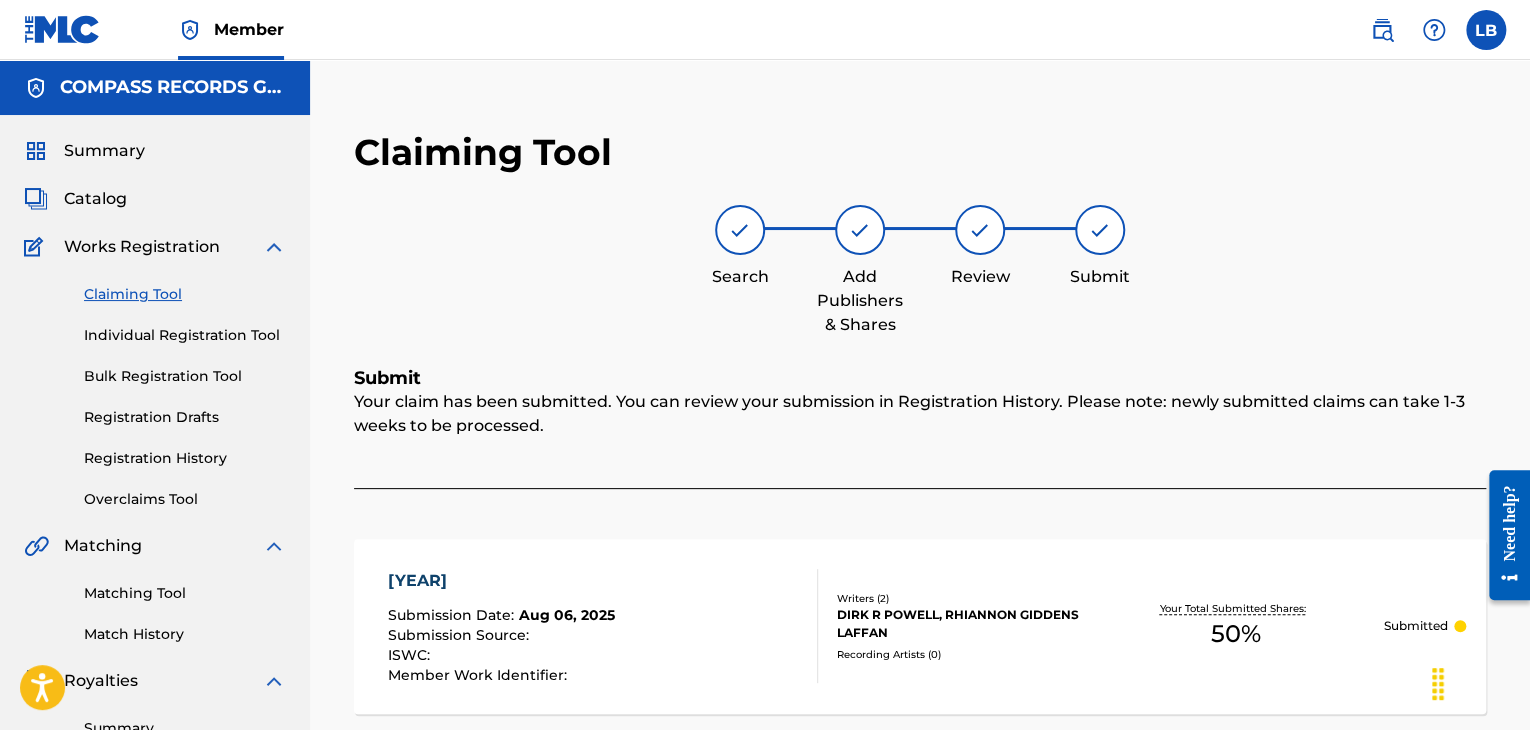 click at bounding box center (1382, 30) 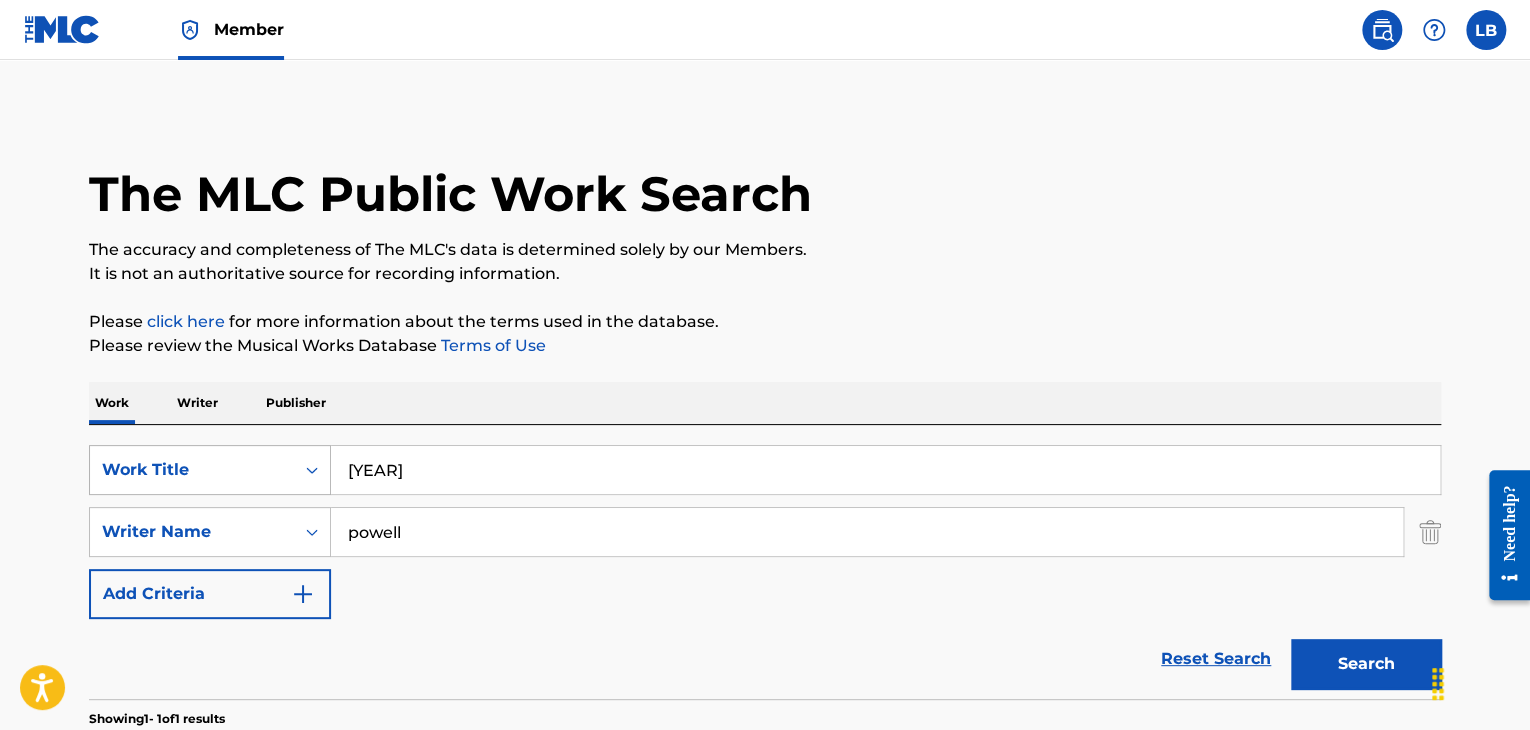 drag, startPoint x: 438, startPoint y: 469, endPoint x: 329, endPoint y: 466, distance: 109.041275 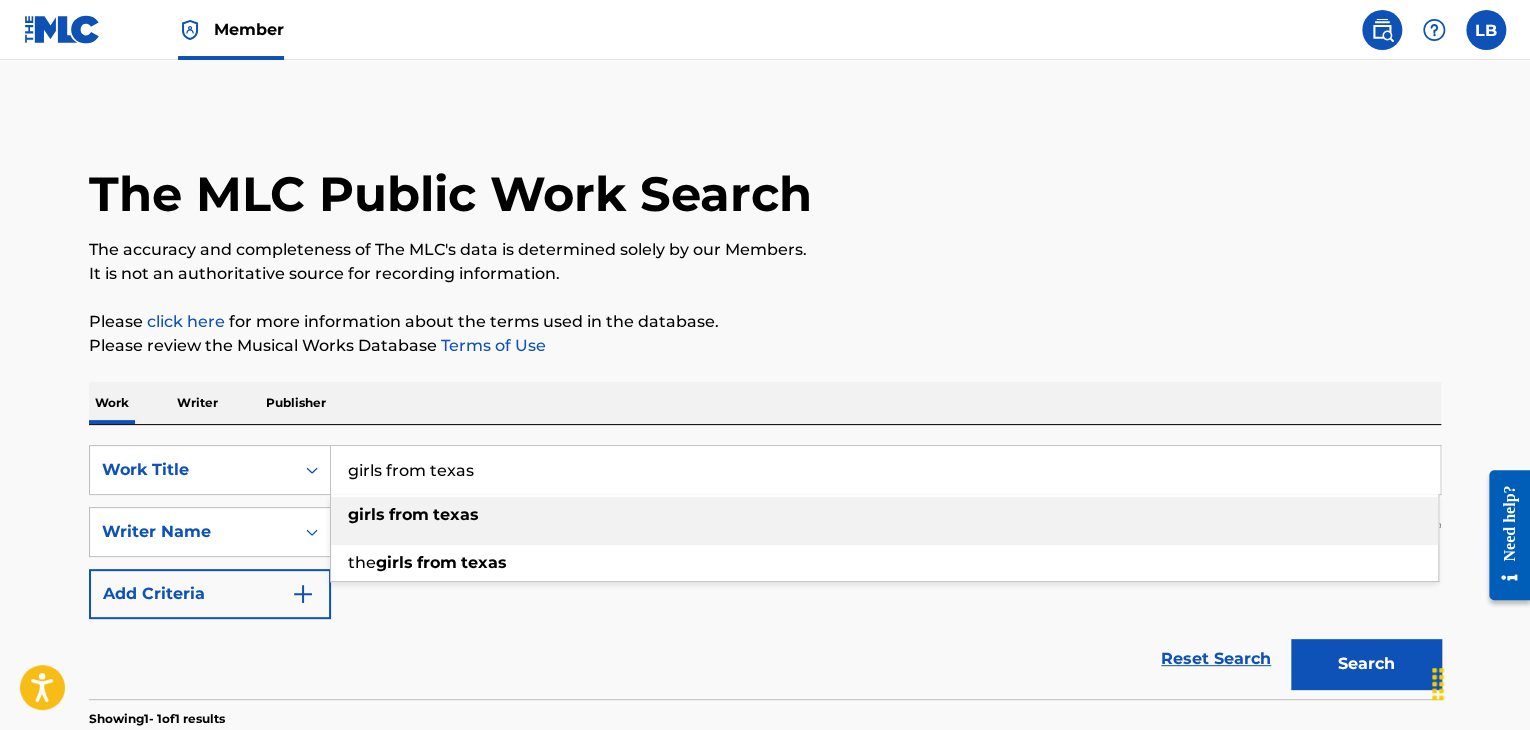 type on "girls from texas" 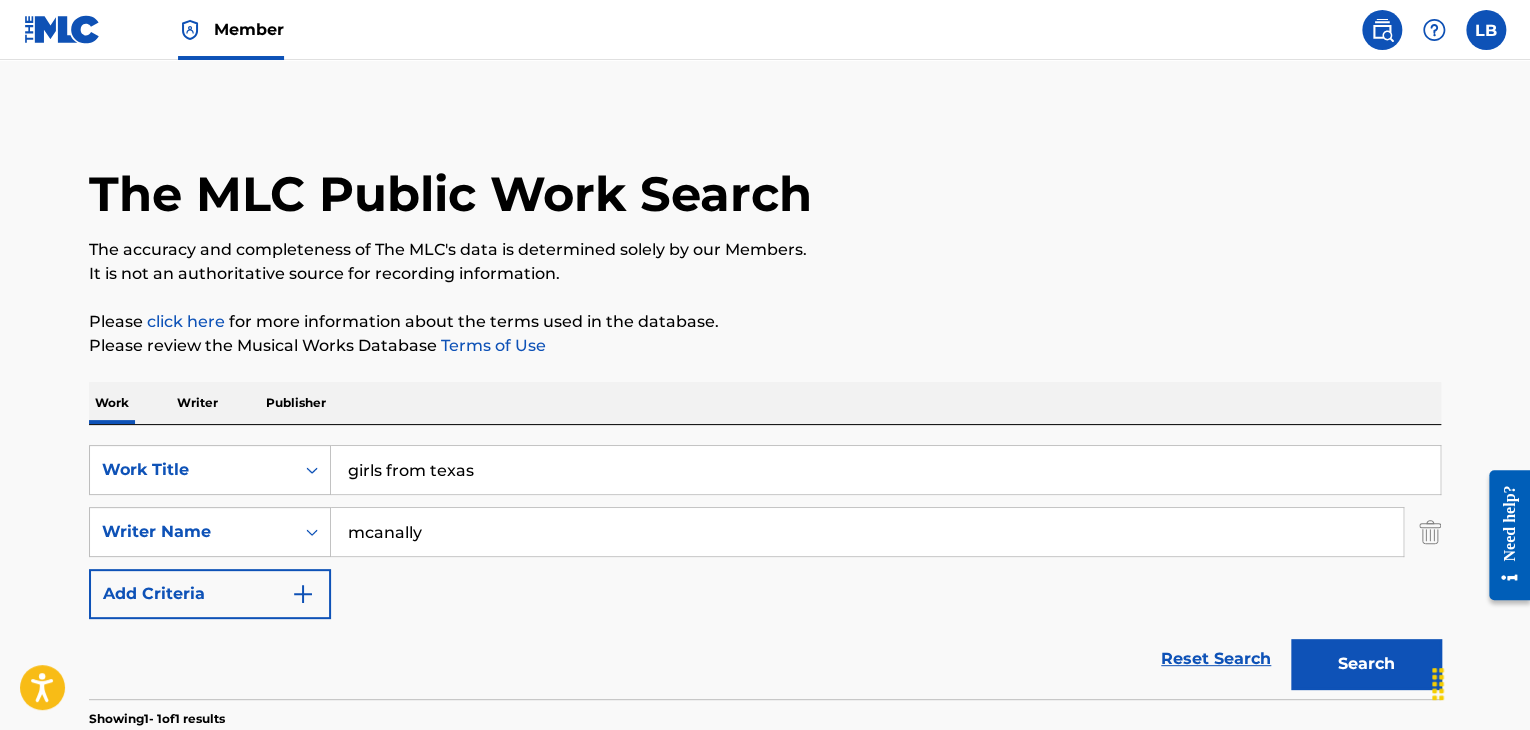 type on "mcanally" 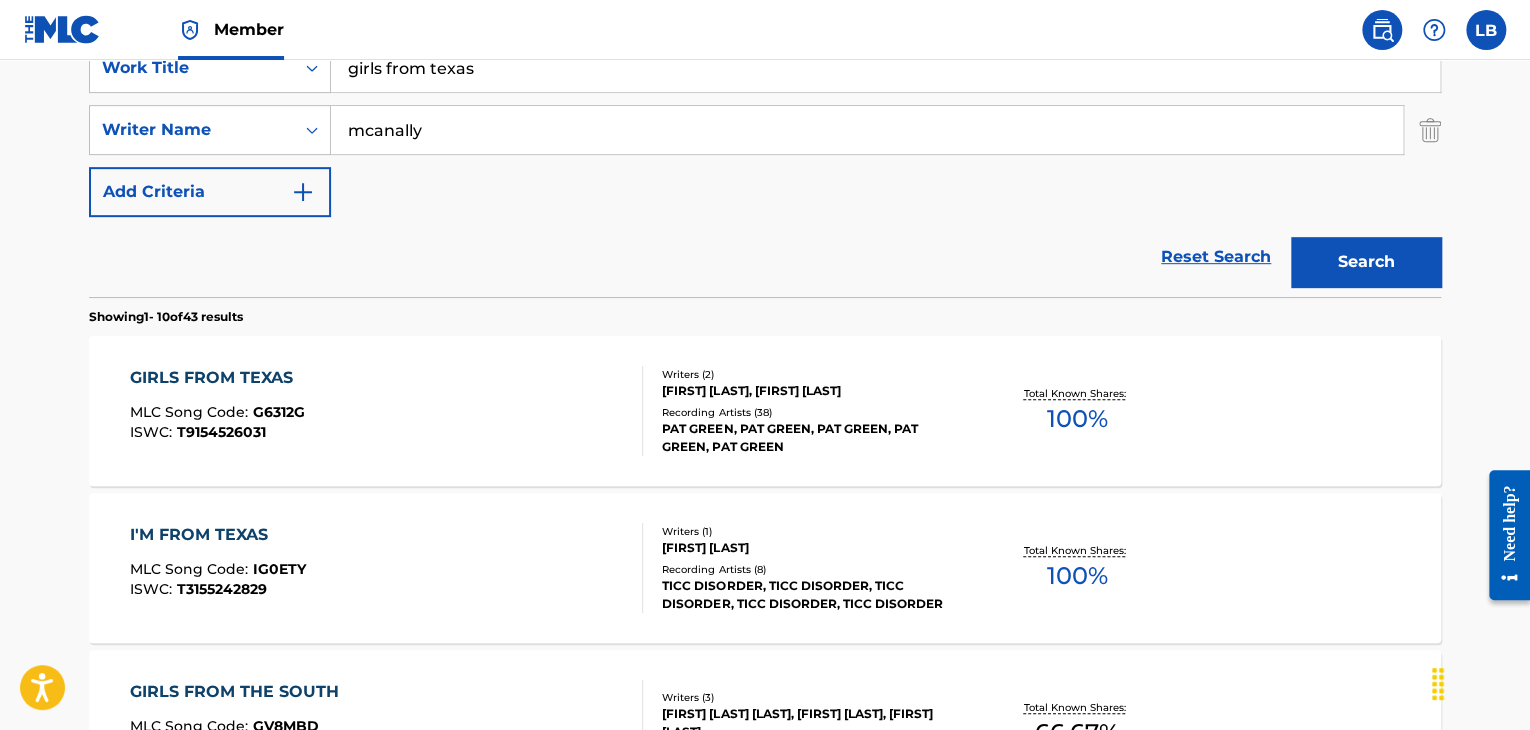 scroll, scrollTop: 500, scrollLeft: 0, axis: vertical 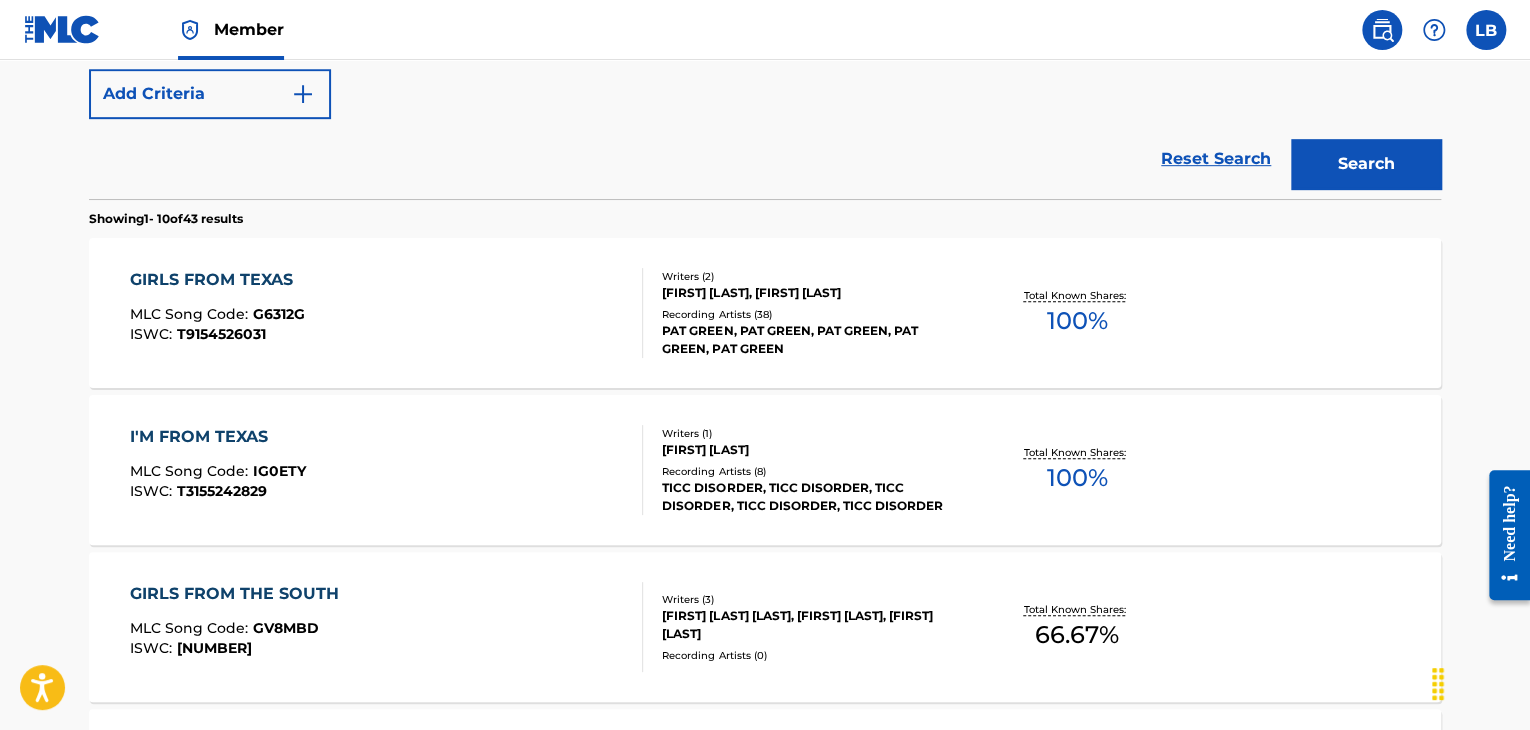 click on "GIRLS FROM TEXAS" at bounding box center [217, 280] 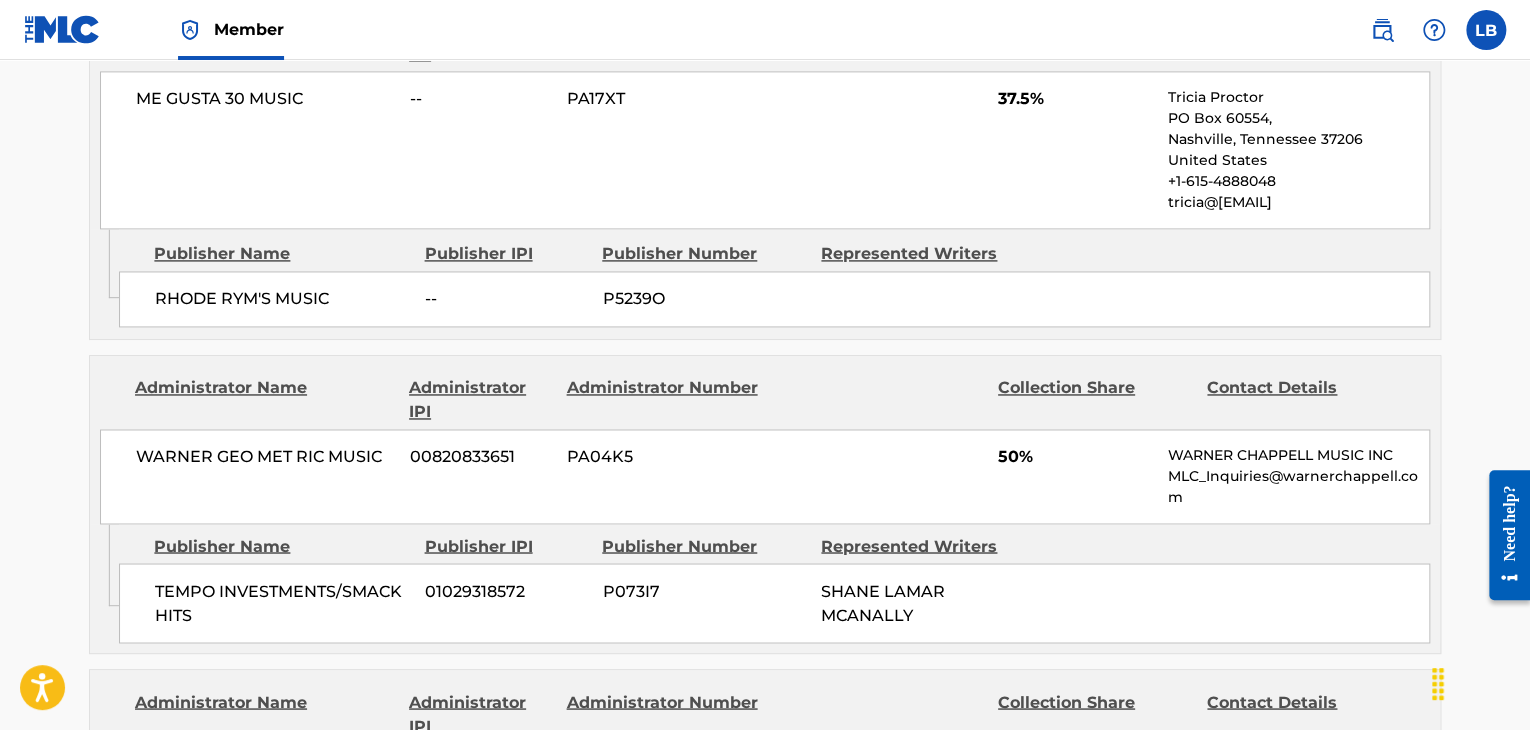 scroll, scrollTop: 1400, scrollLeft: 0, axis: vertical 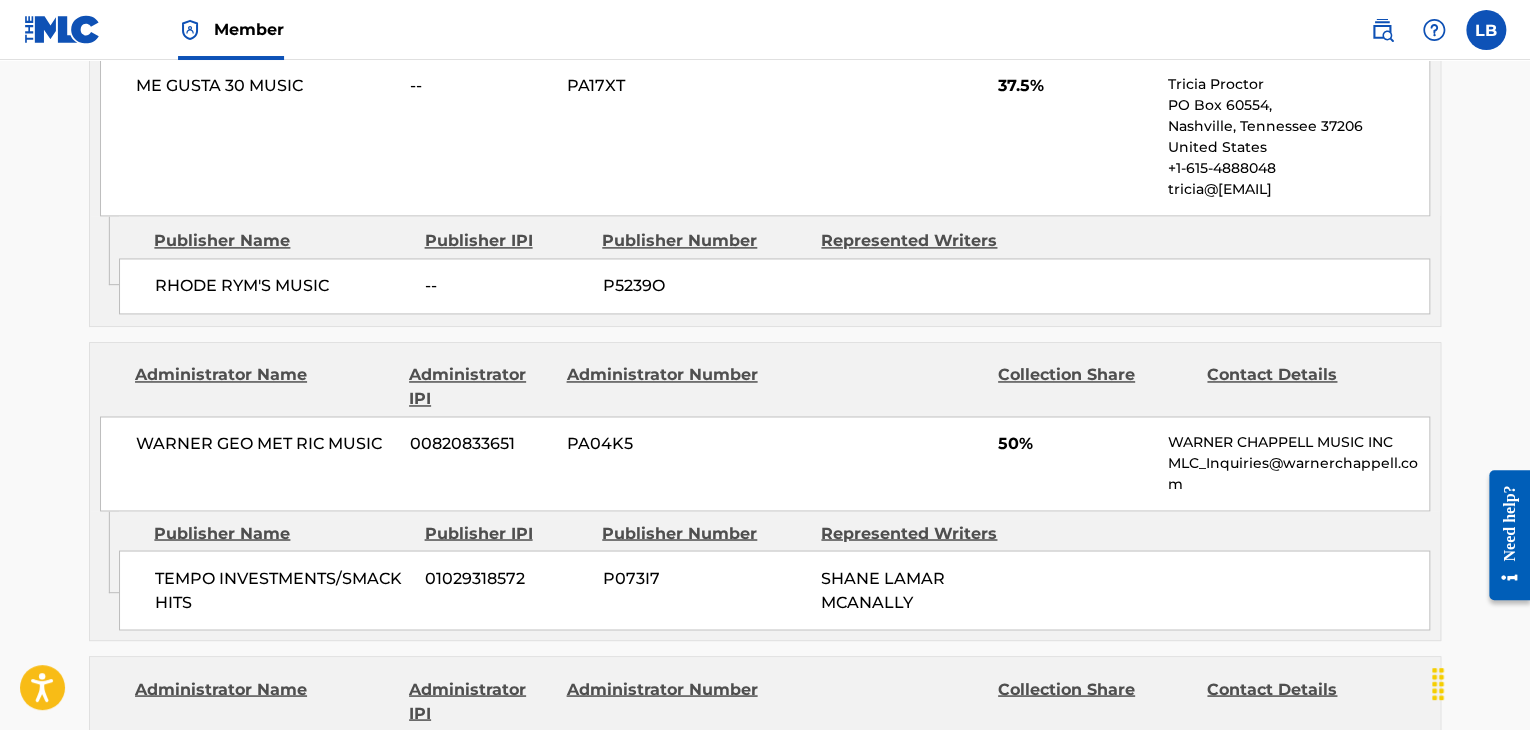 click on "Publisher Name Publisher IPI Publisher Number Represented Writers RHODE RYM'S MUSIC -- P5239O" at bounding box center [779, 266] 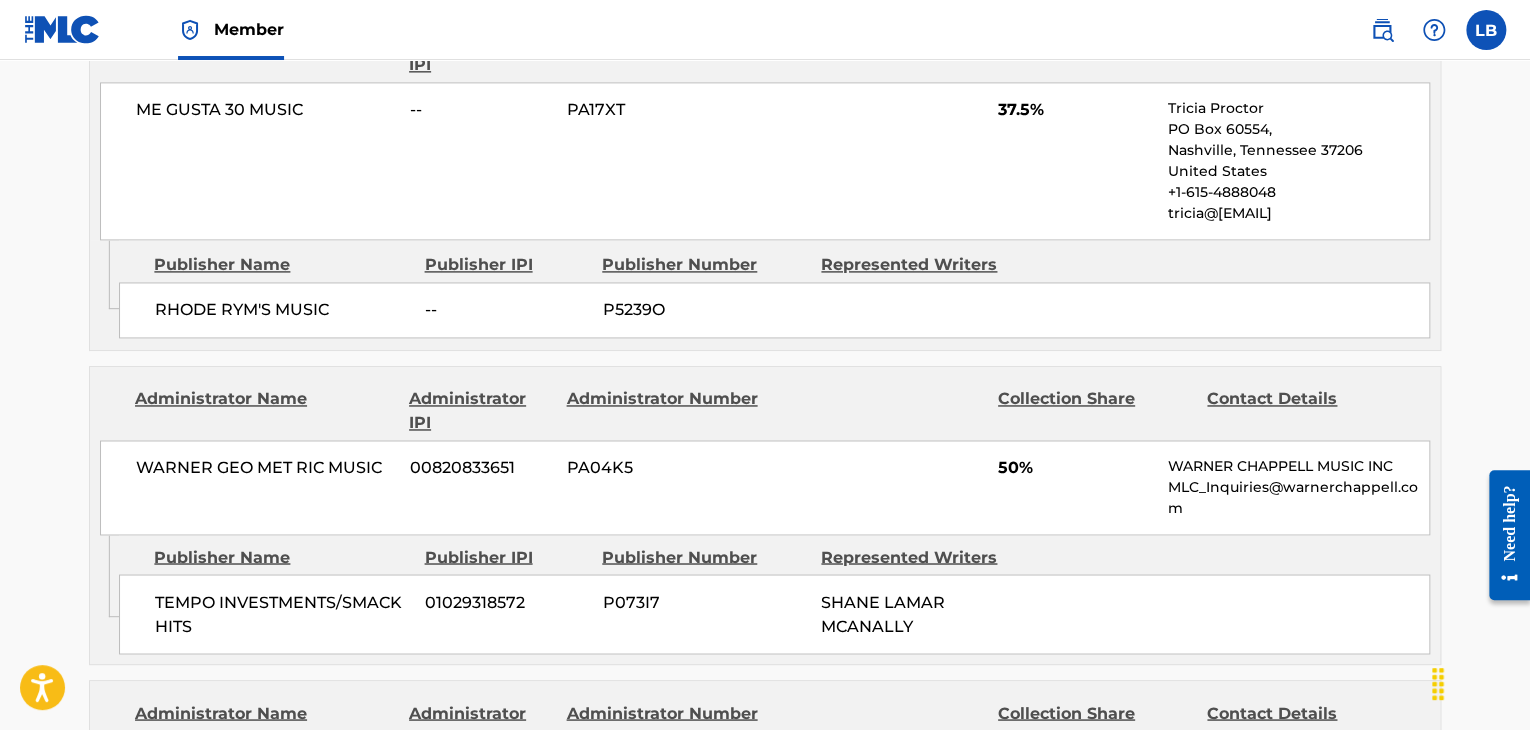 scroll, scrollTop: 1400, scrollLeft: 0, axis: vertical 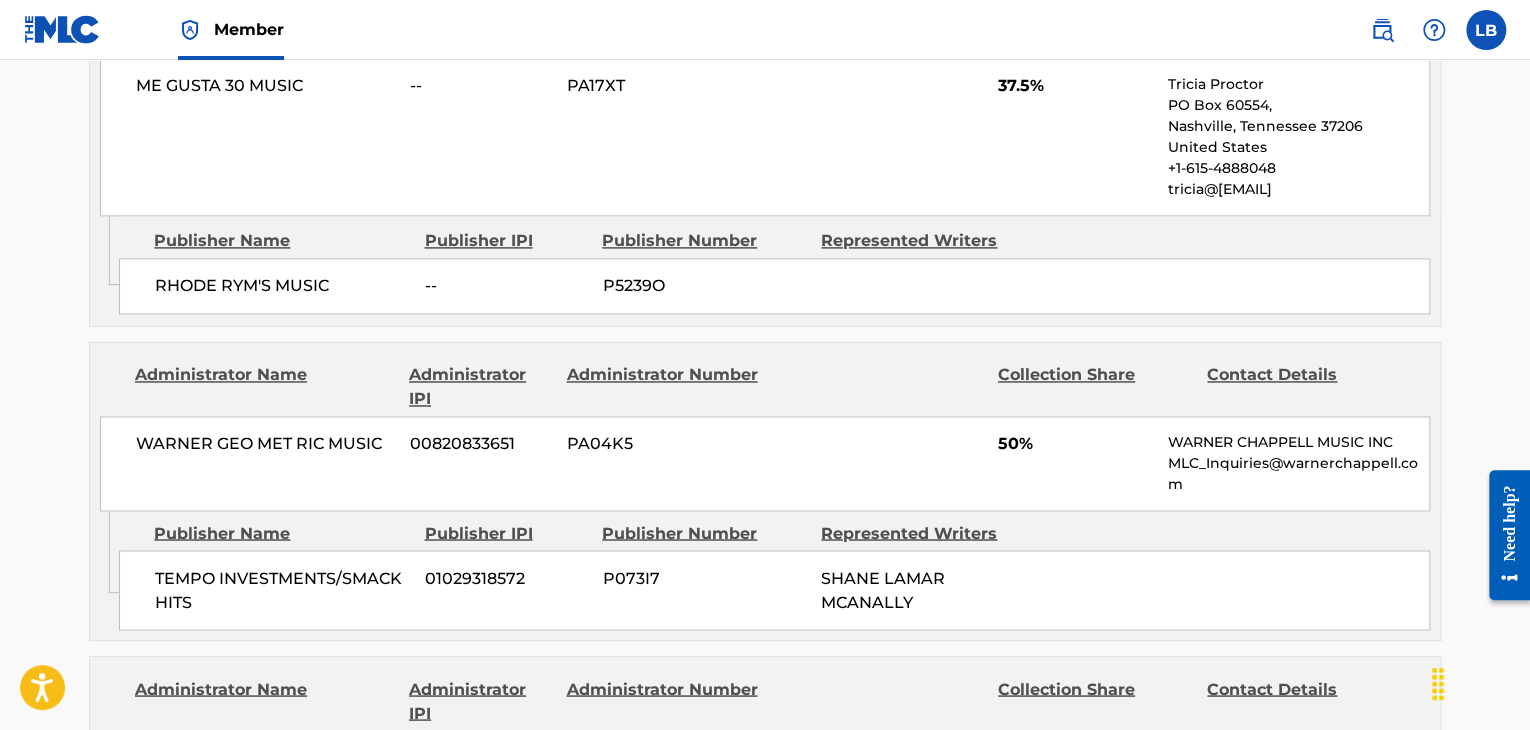 click on "ME GUSTA 30 MUSIC -- PA17XT 37.5% Tricia Proctor PO Box 60554,  Nashville, [STATE] 37206 United States +1-615-4888048 tricia@[EMAIL]" at bounding box center [765, 137] 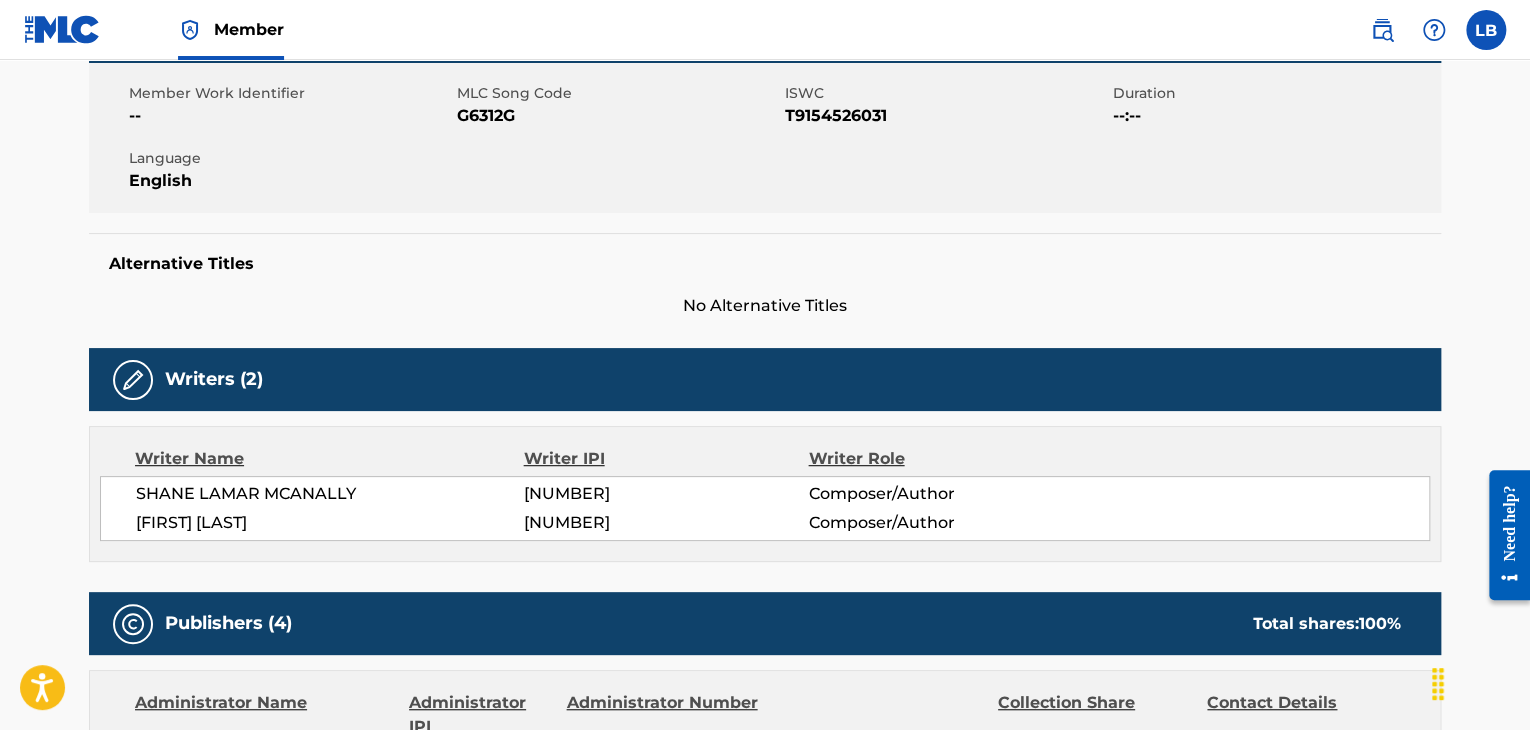 scroll, scrollTop: 0, scrollLeft: 0, axis: both 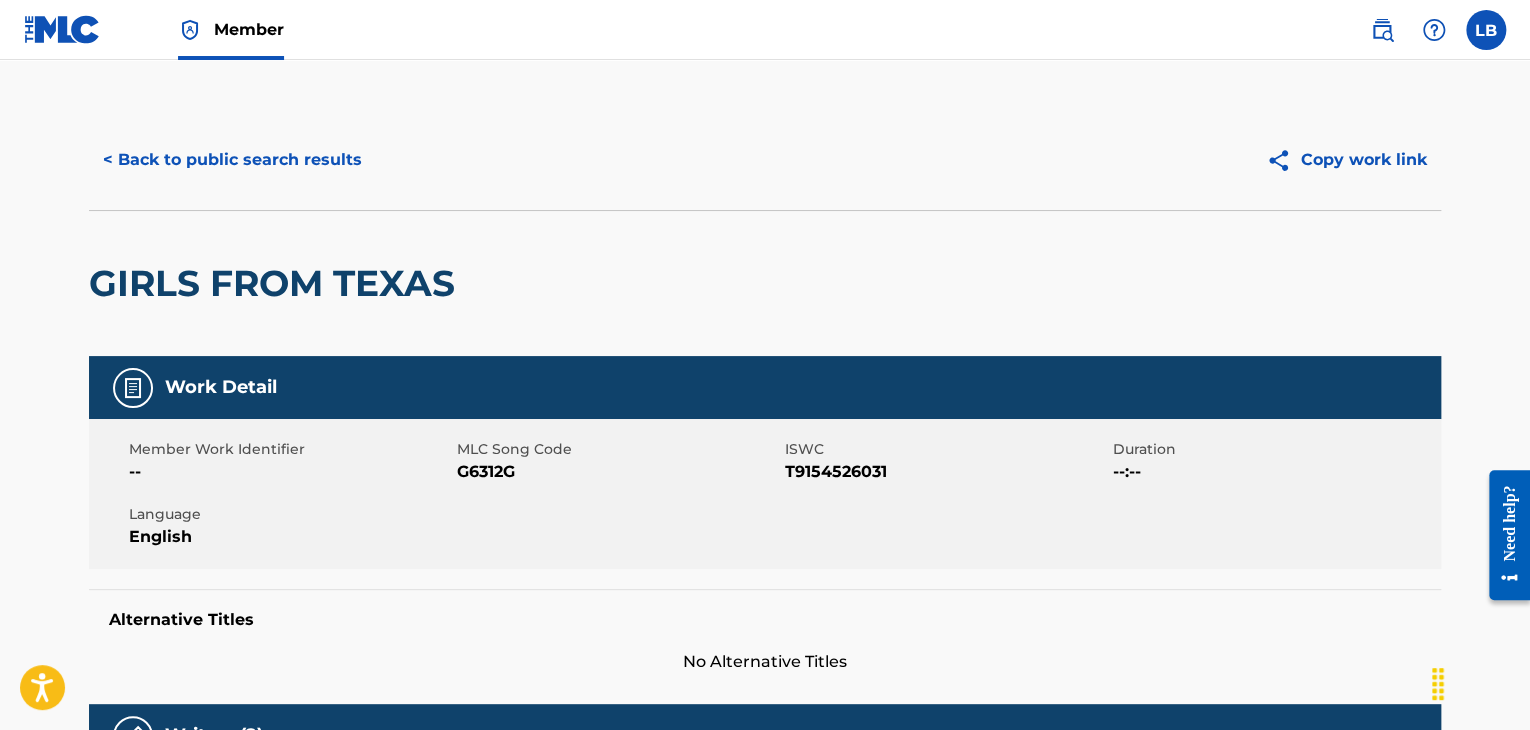 click on "< Back to public search results" at bounding box center [232, 160] 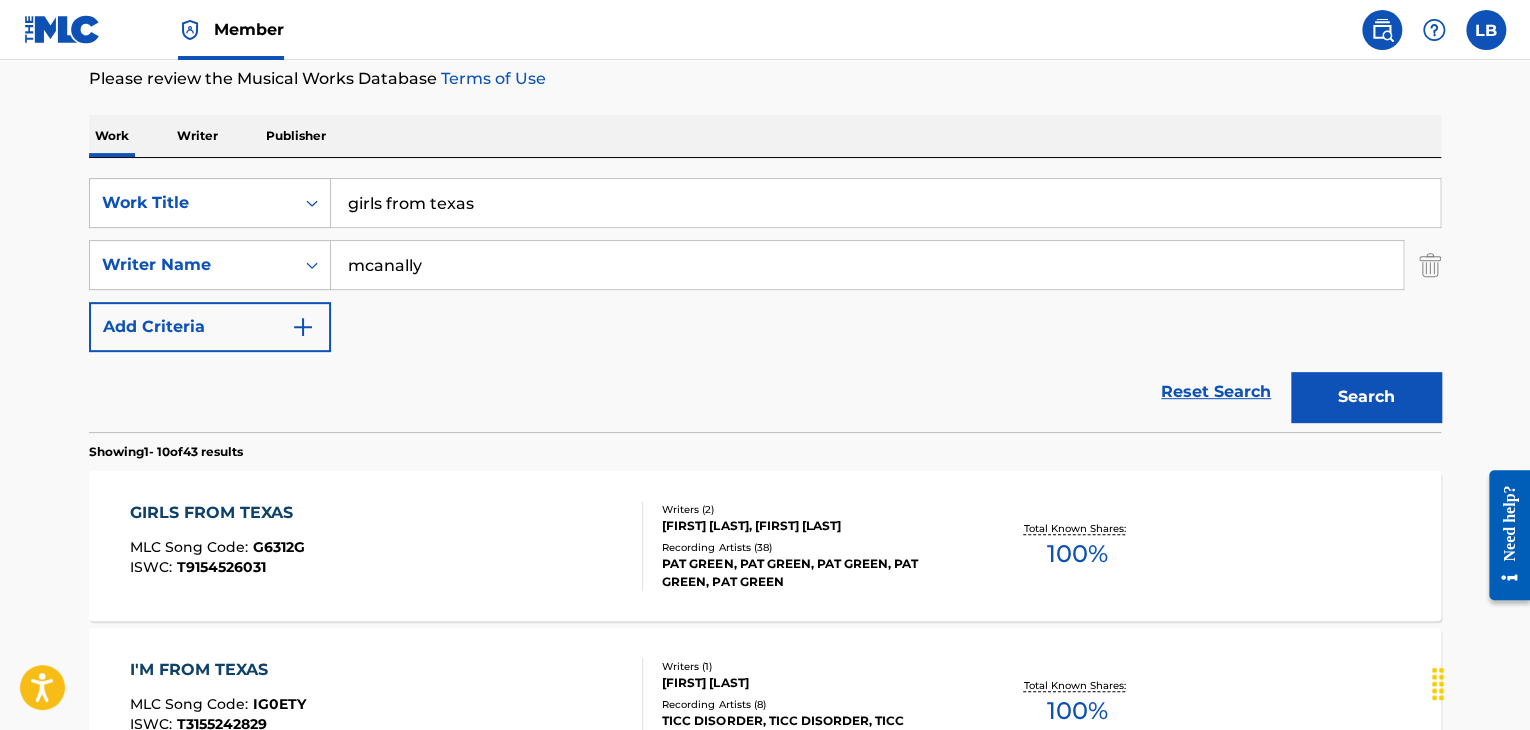 scroll, scrollTop: 0, scrollLeft: 0, axis: both 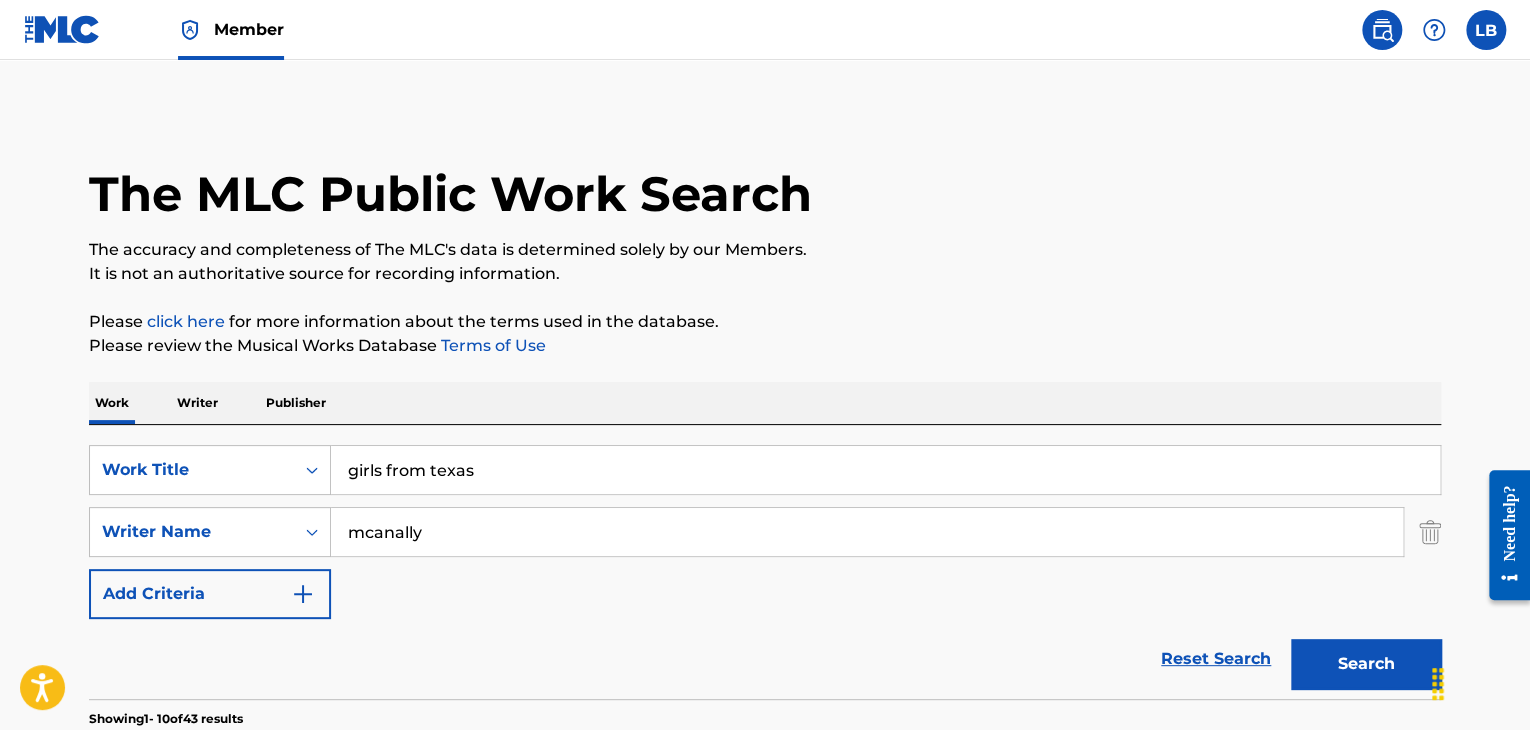 drag, startPoint x: 502, startPoint y: 445, endPoint x: 308, endPoint y: 438, distance: 194.12625 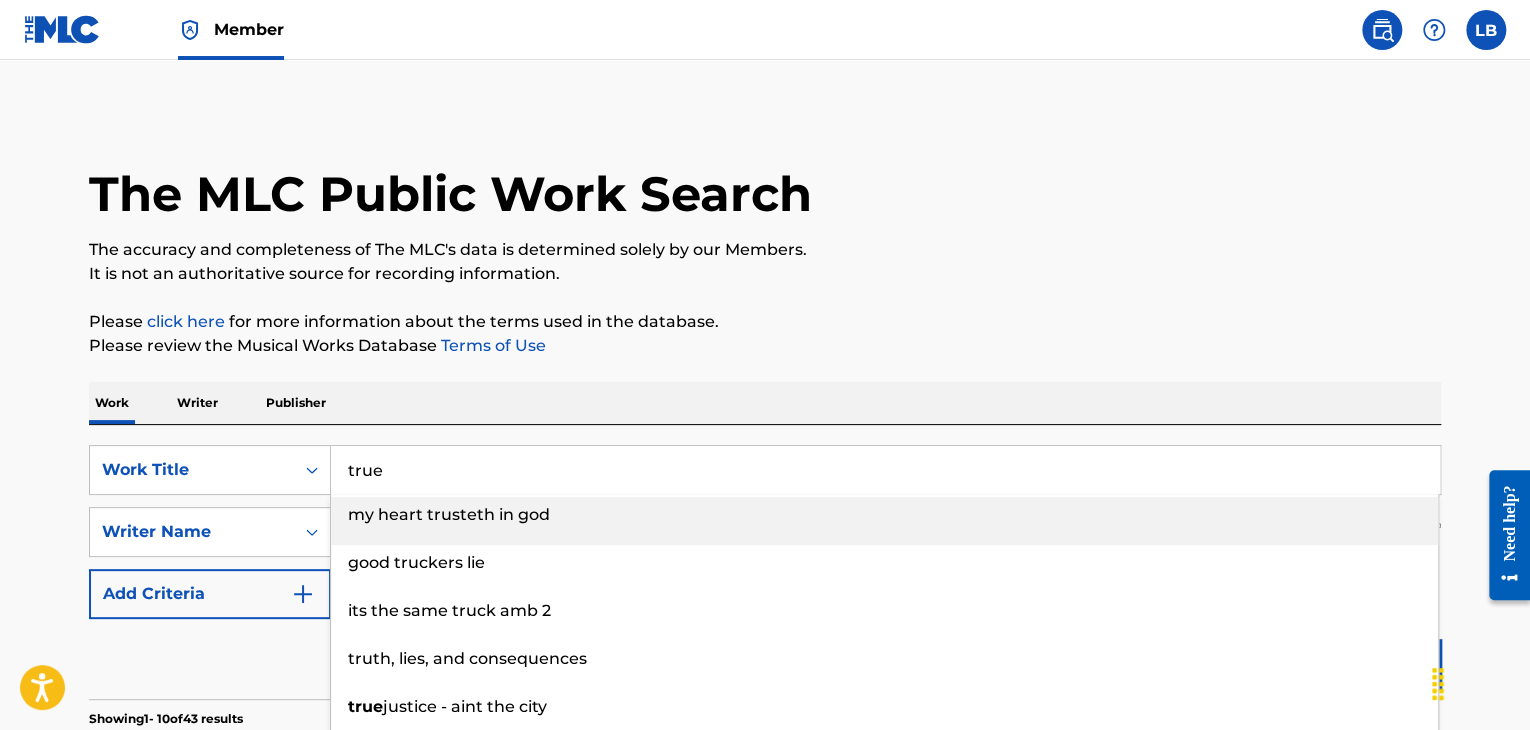 type on "true" 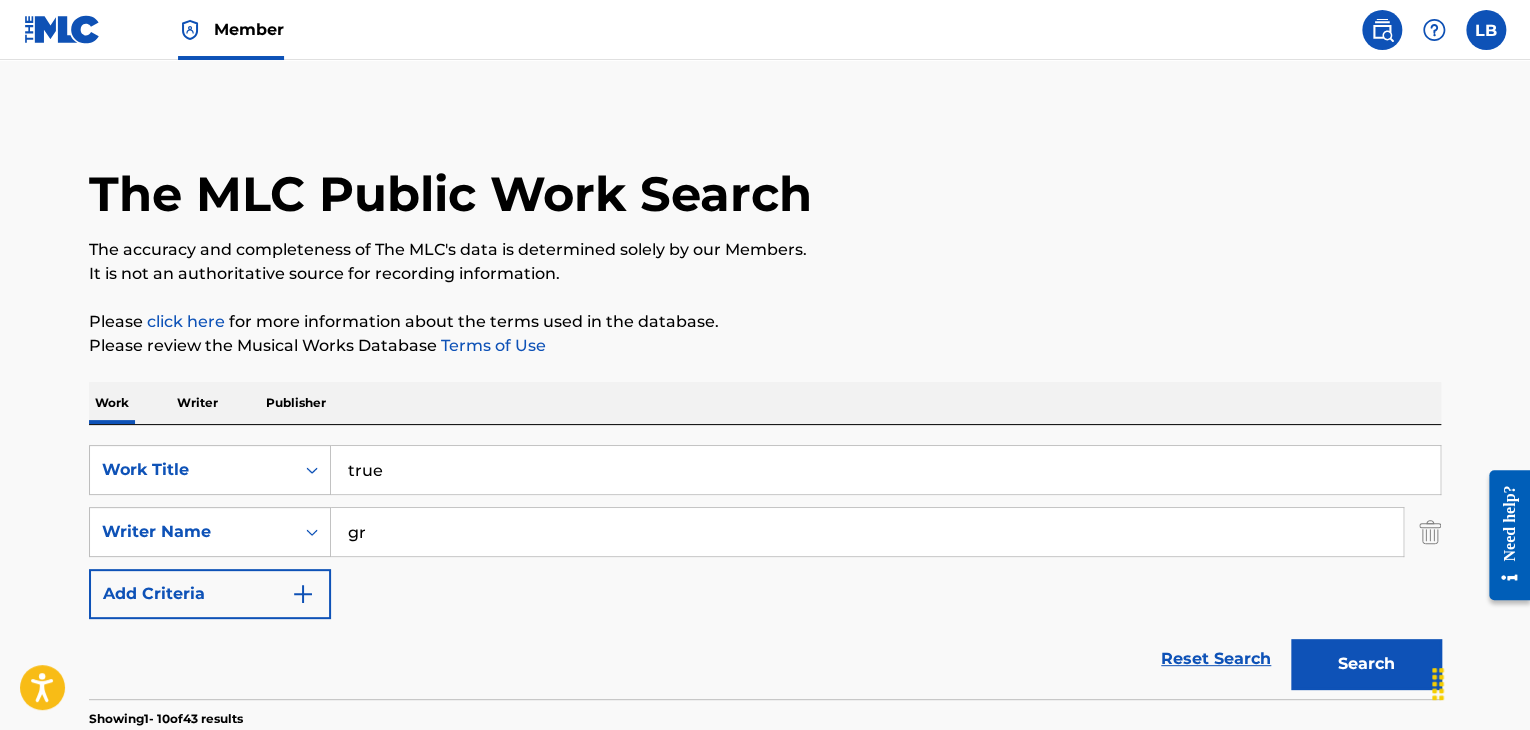 type on "g" 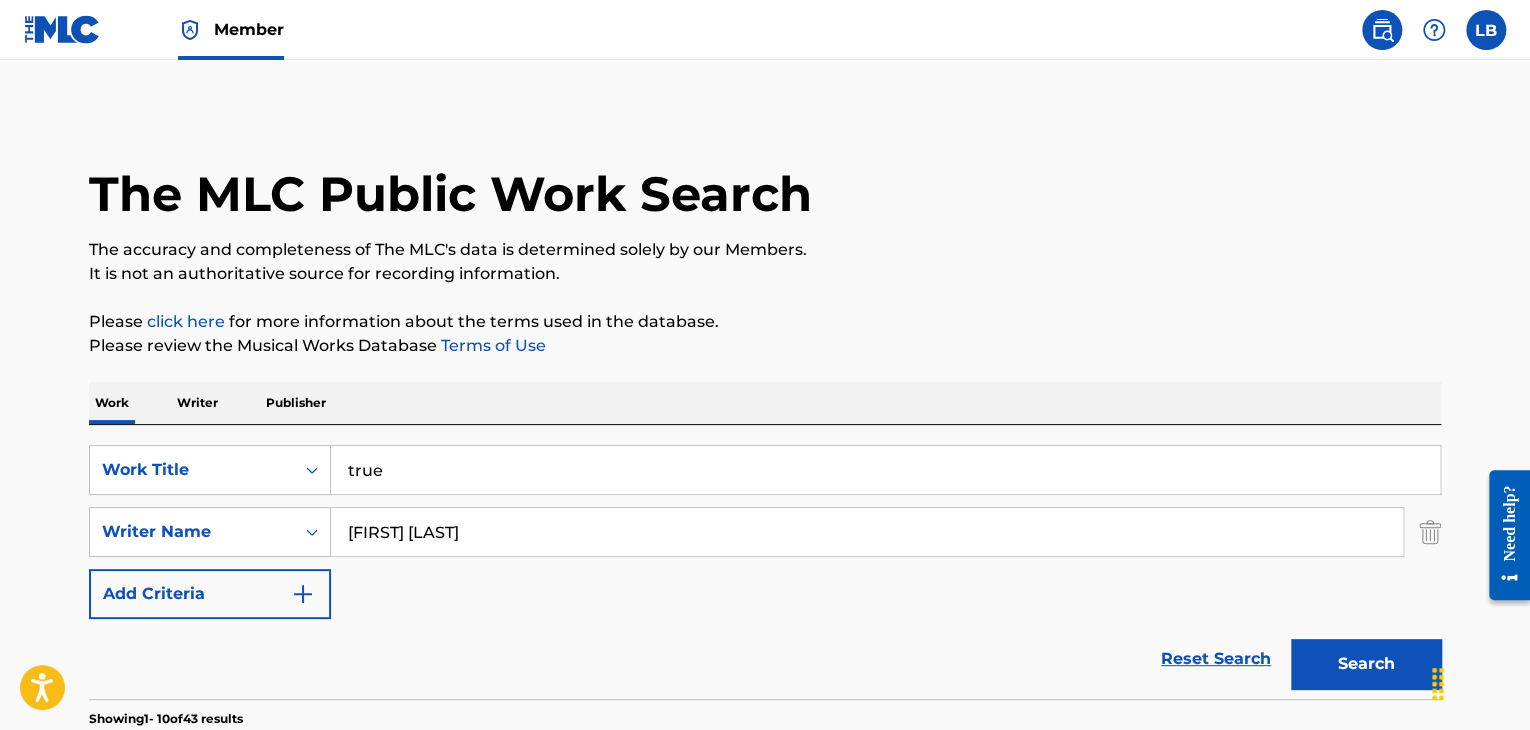 click on "Search" at bounding box center [1366, 664] 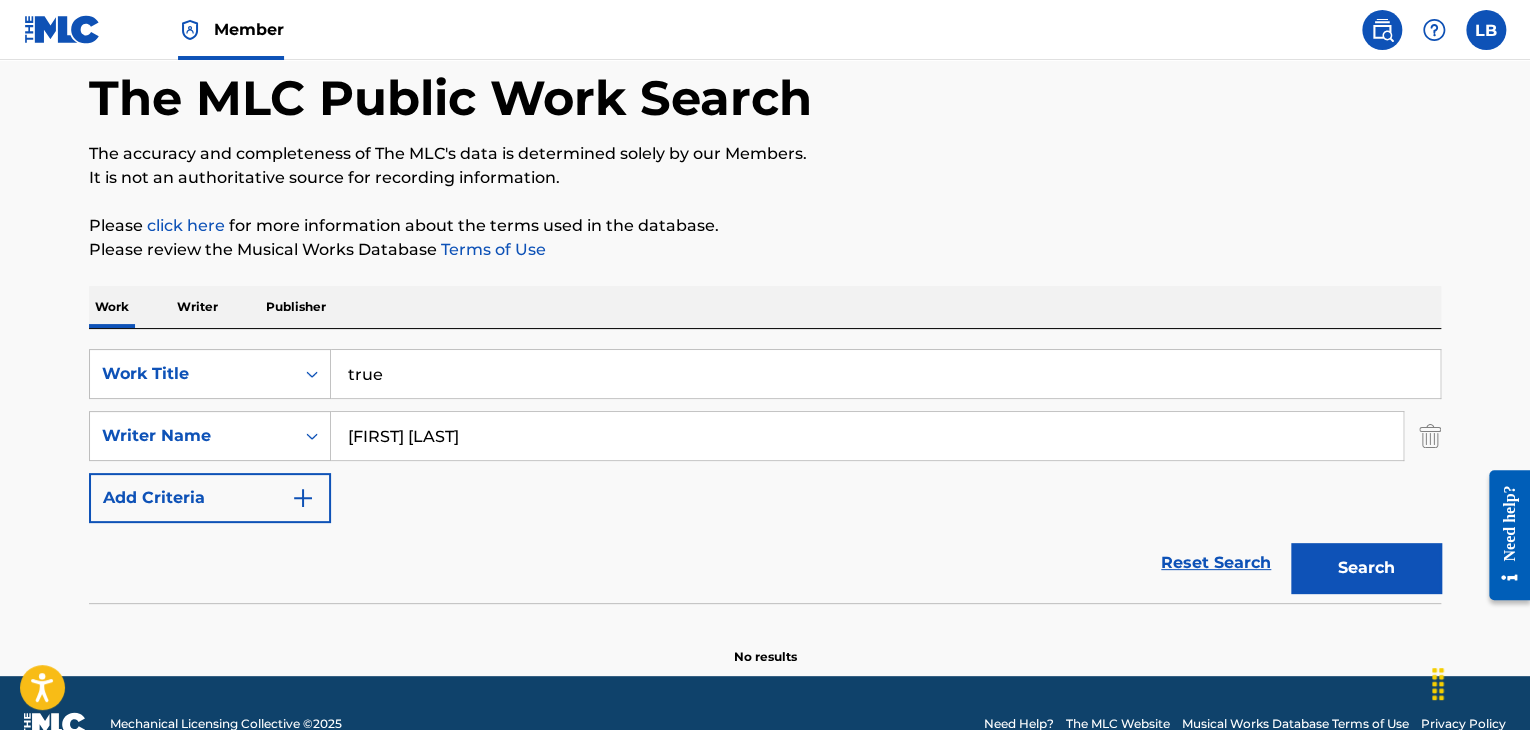 scroll, scrollTop: 138, scrollLeft: 0, axis: vertical 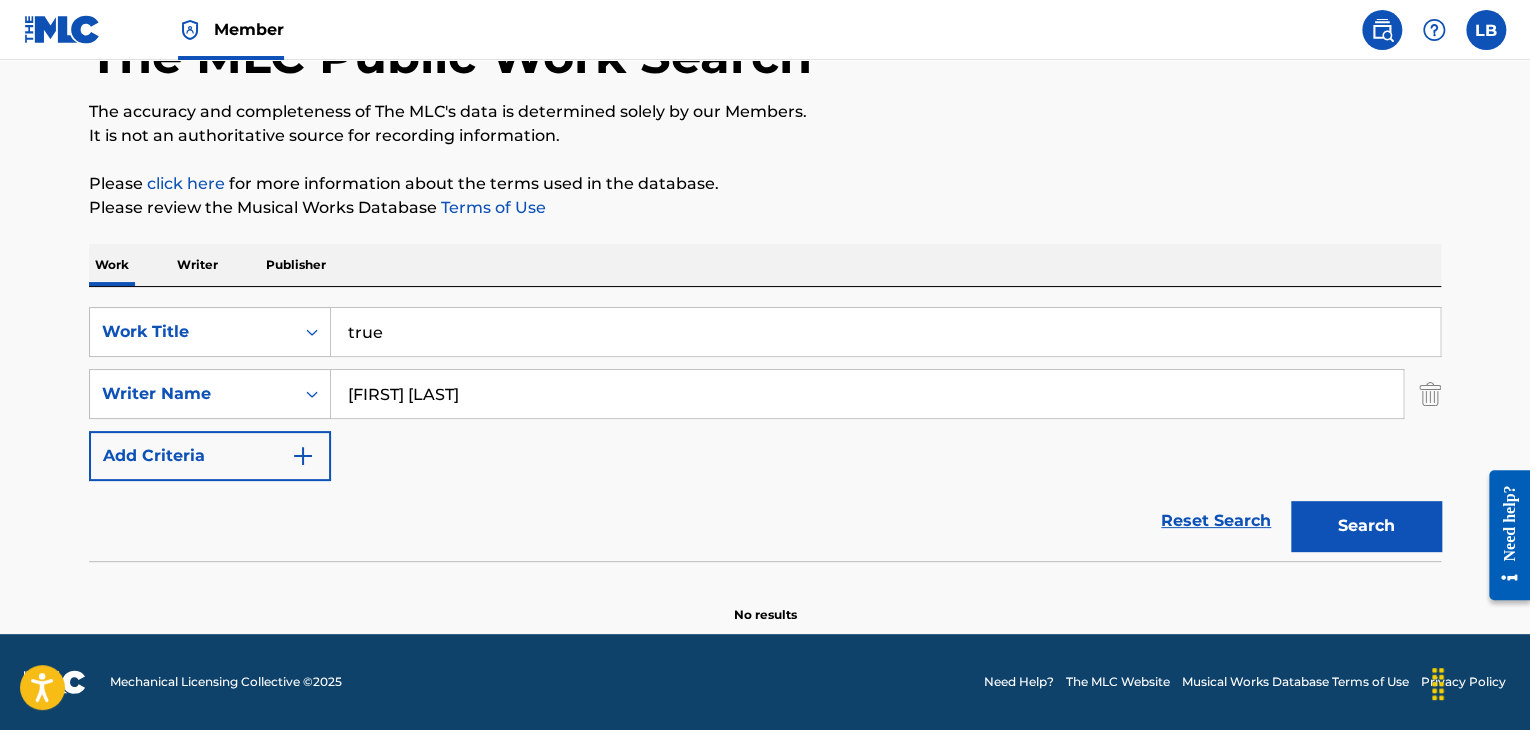 click on "Search" at bounding box center (1366, 526) 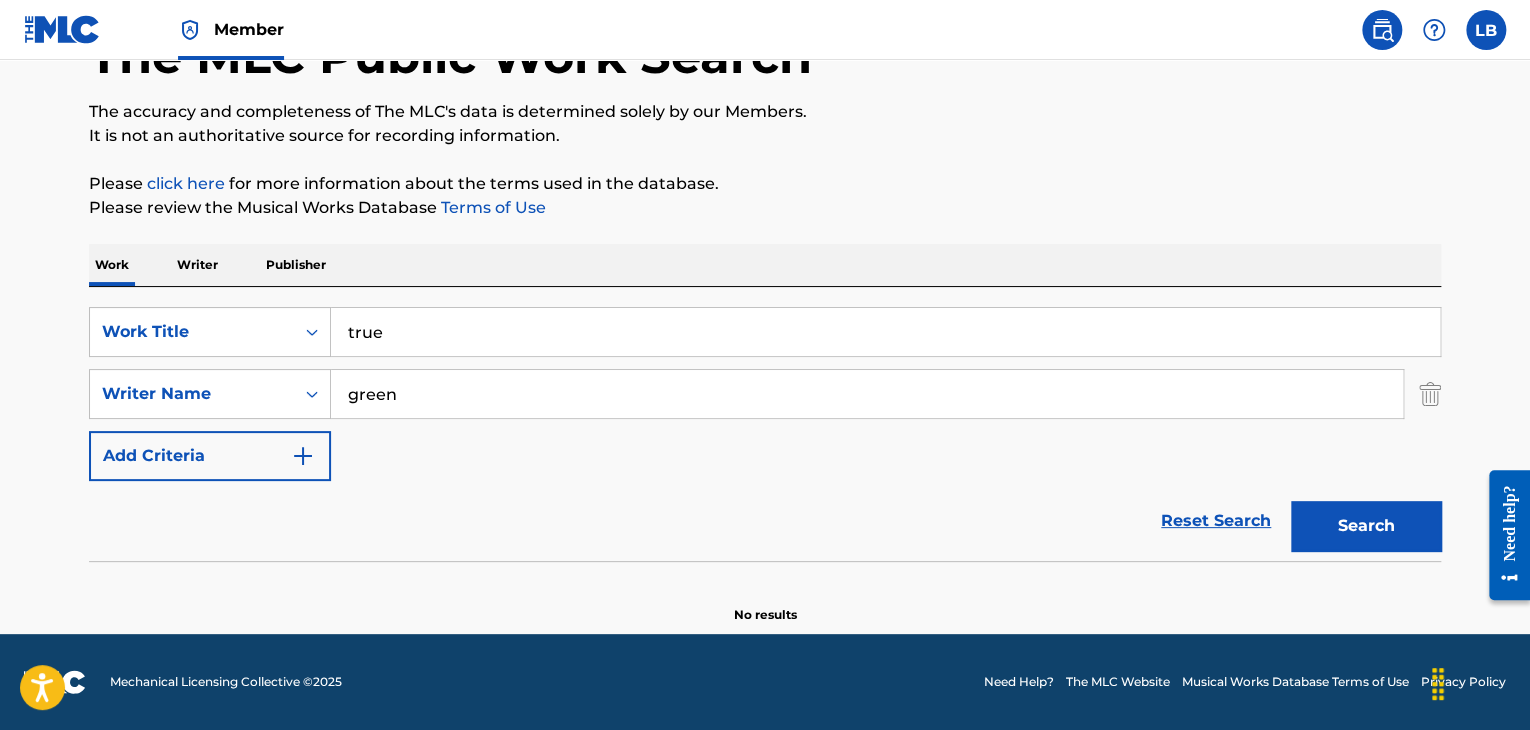 click on "Search" at bounding box center [1366, 526] 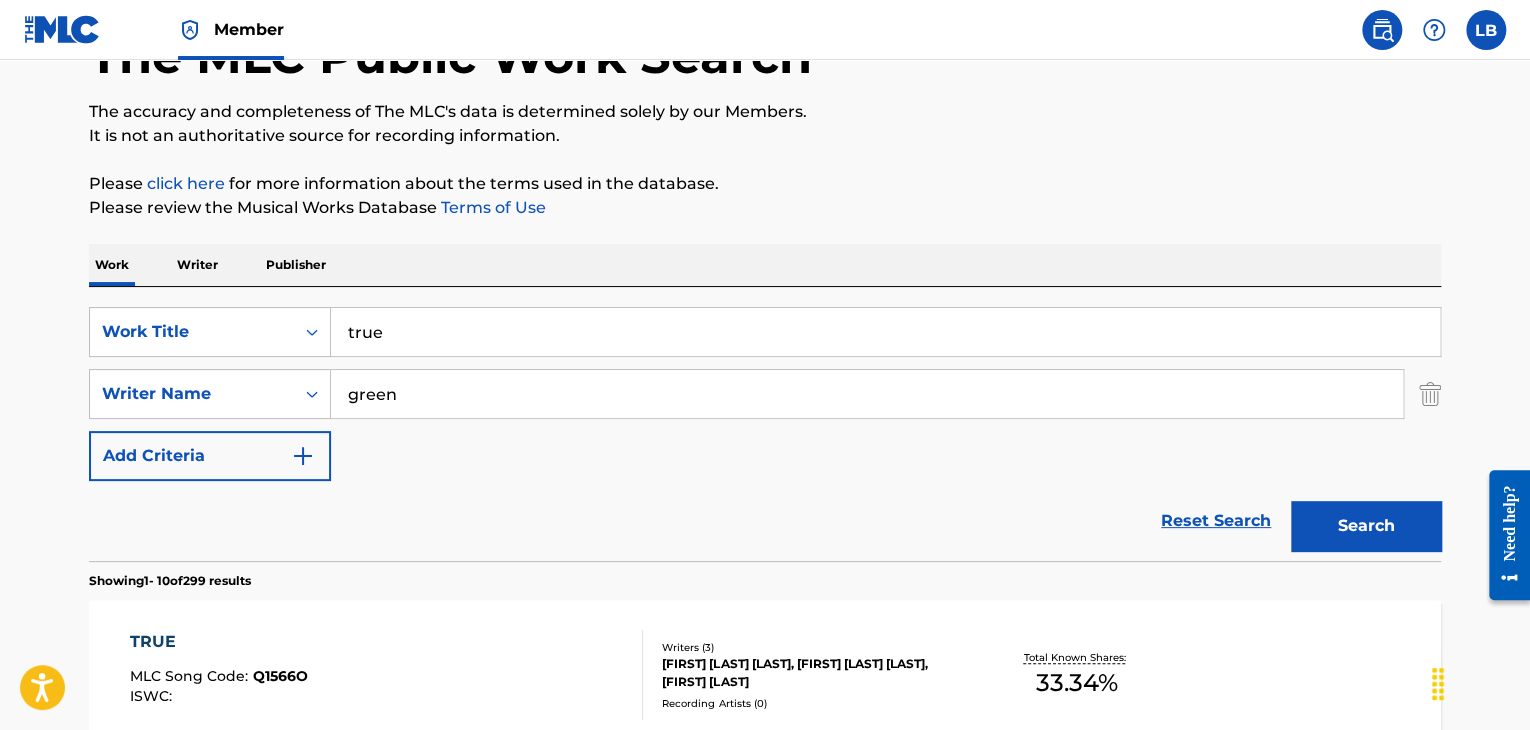 click on "true" at bounding box center (885, 332) 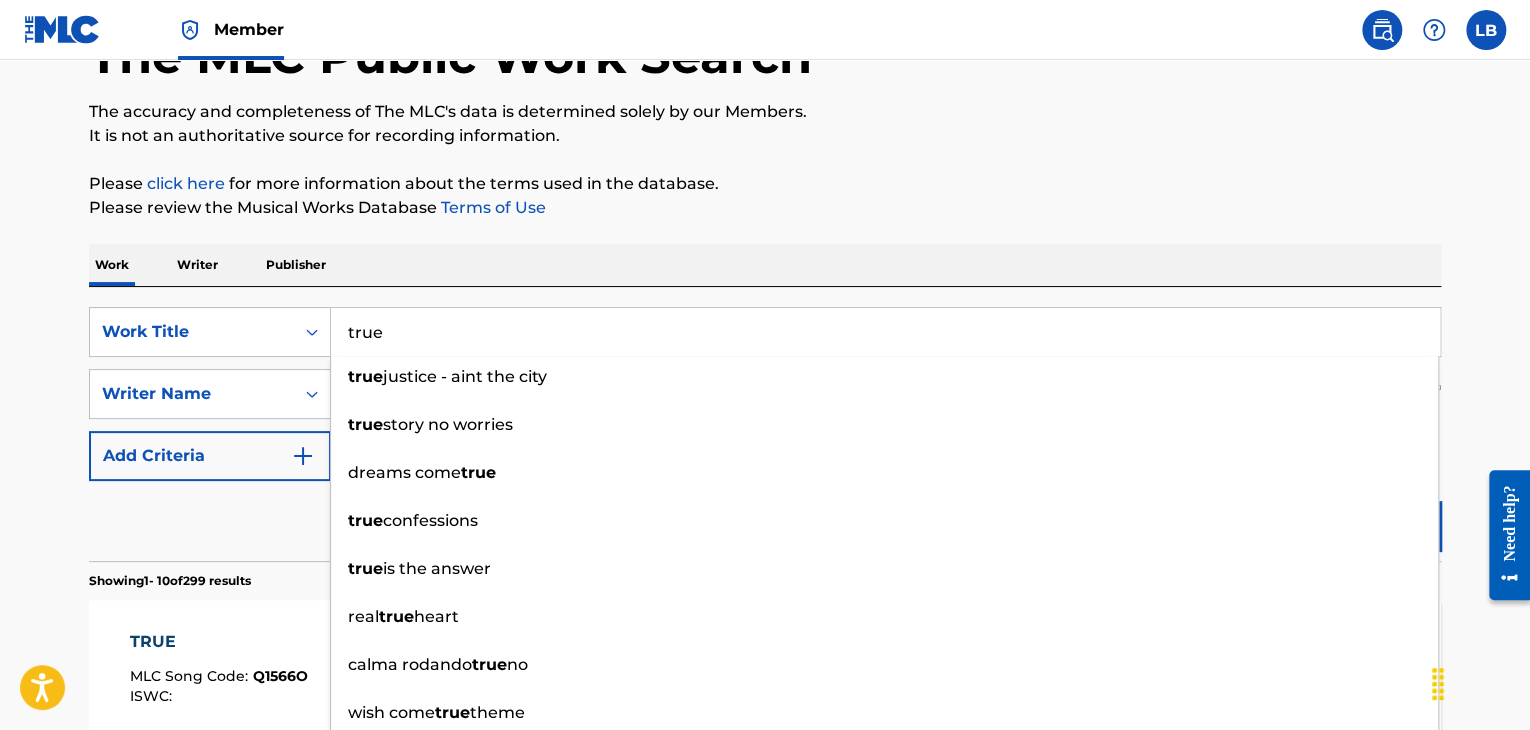 click on "Work Writer Publisher" at bounding box center (765, 265) 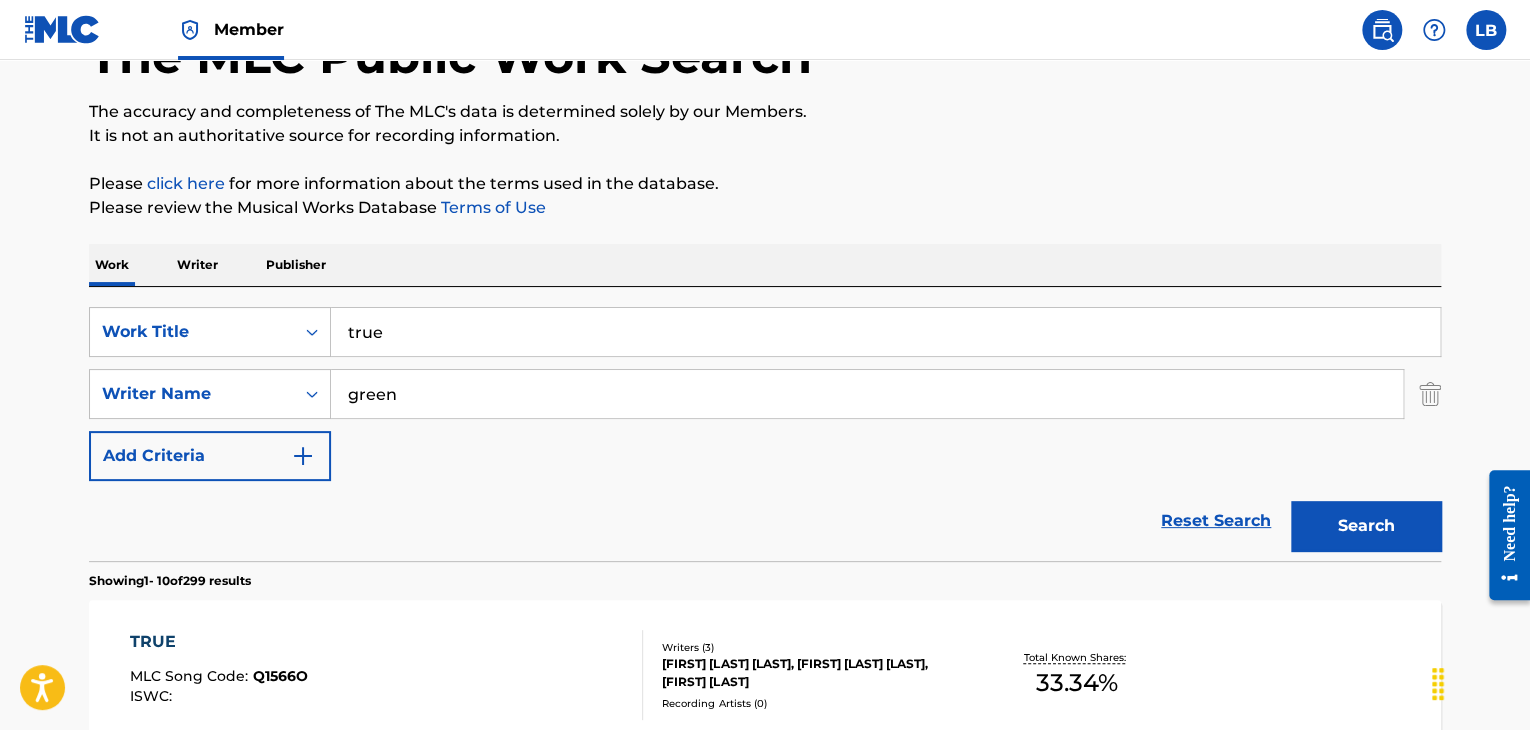drag, startPoint x: 428, startPoint y: 386, endPoint x: 1202, endPoint y: 229, distance: 789.76263 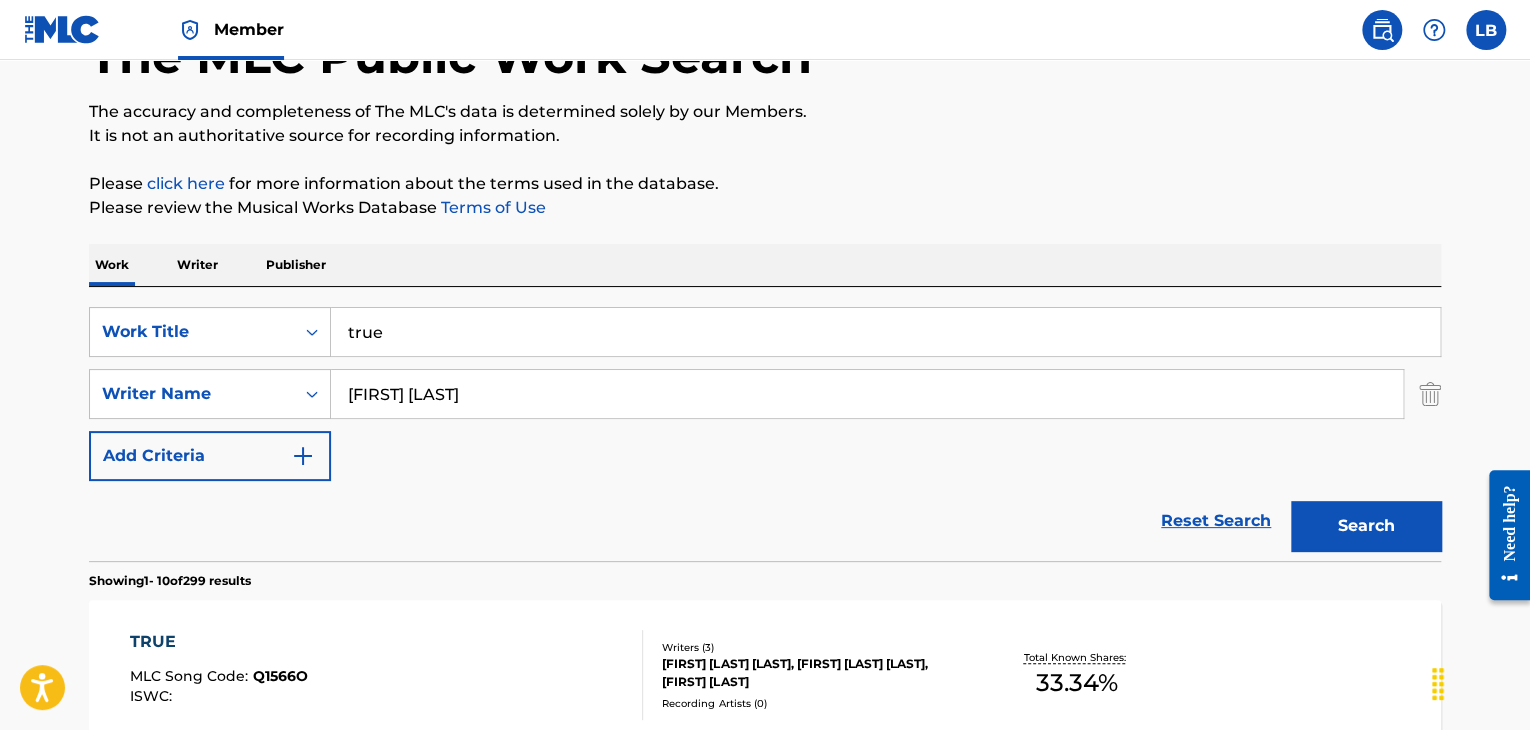 type on "[FIRST] [LAST]" 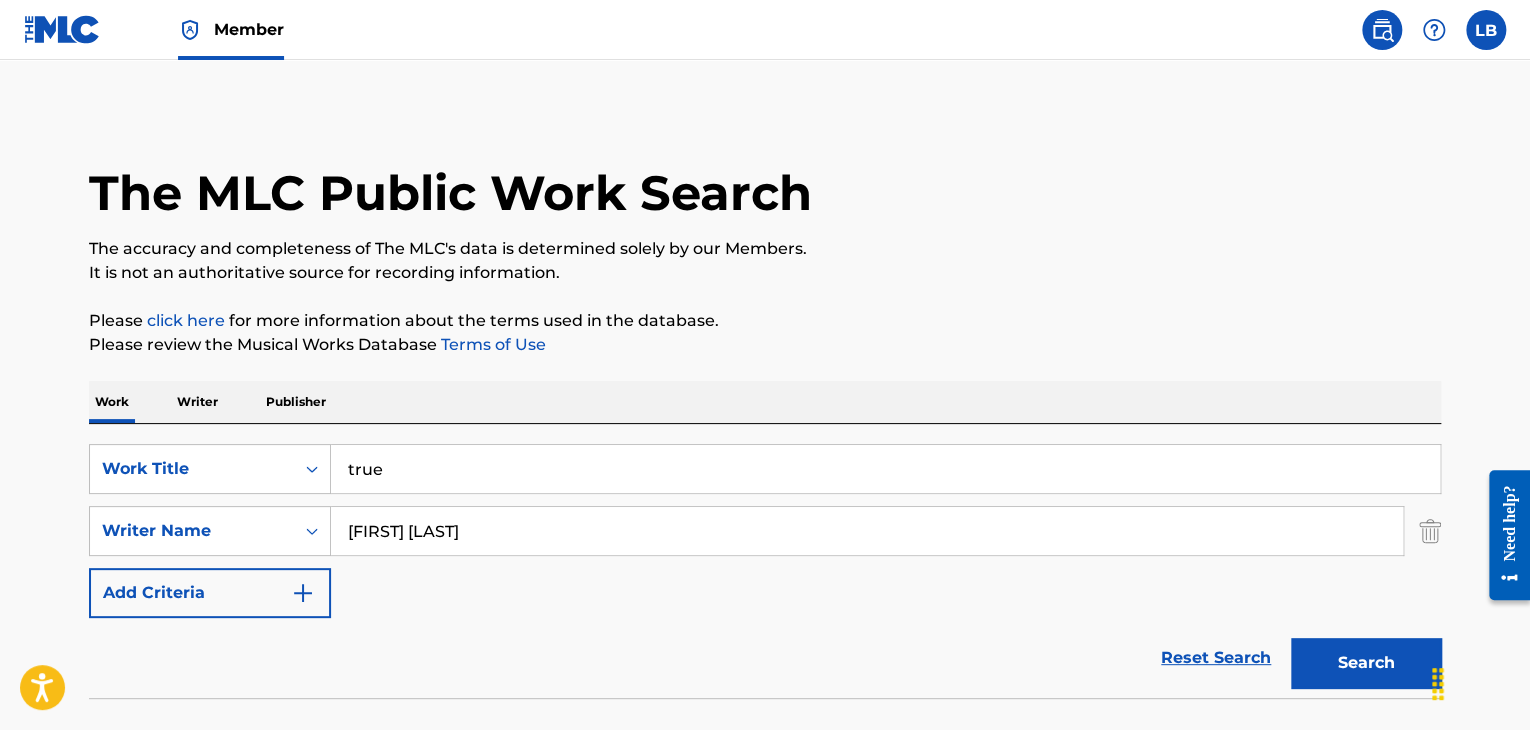 scroll, scrollTop: 0, scrollLeft: 0, axis: both 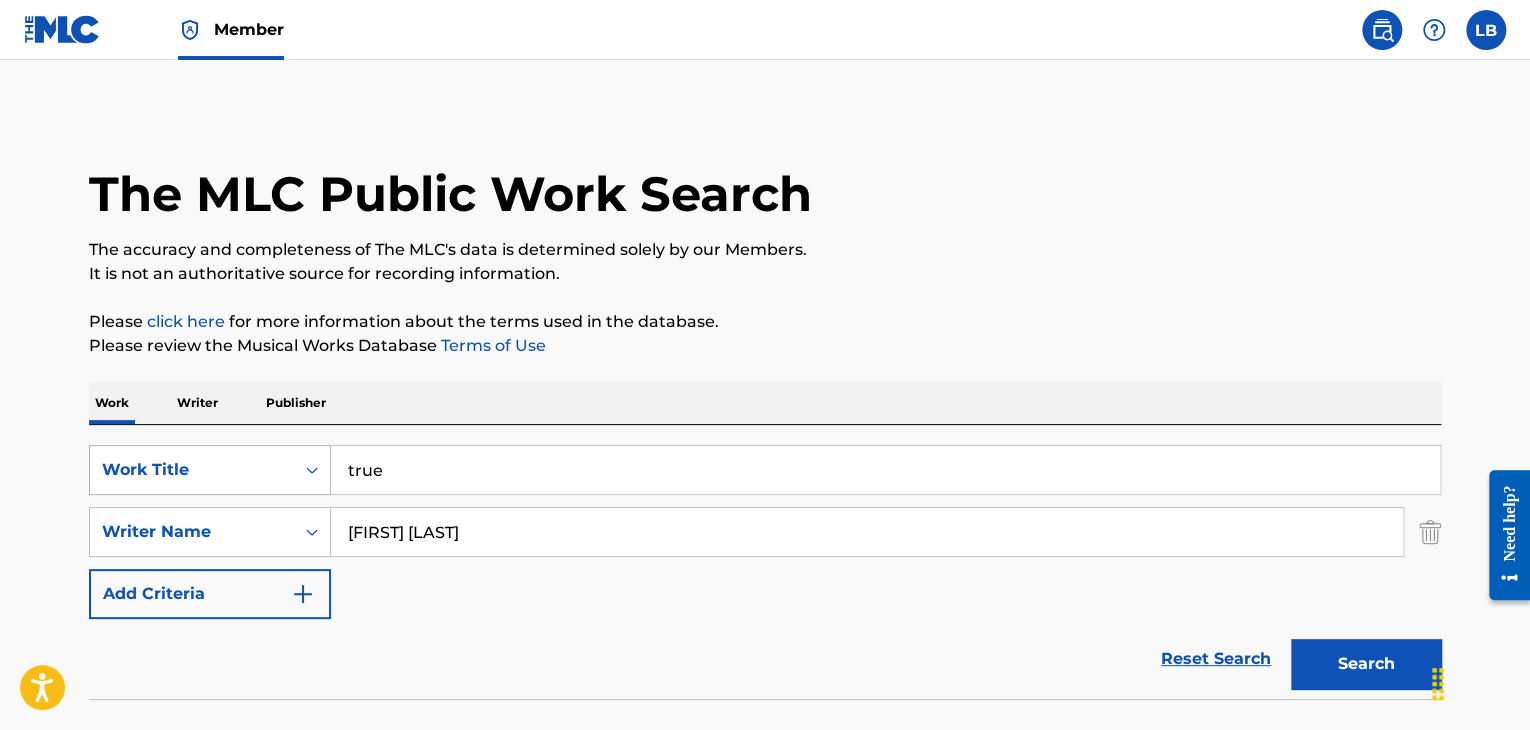 drag, startPoint x: 514, startPoint y: 477, endPoint x: 288, endPoint y: 474, distance: 226.01991 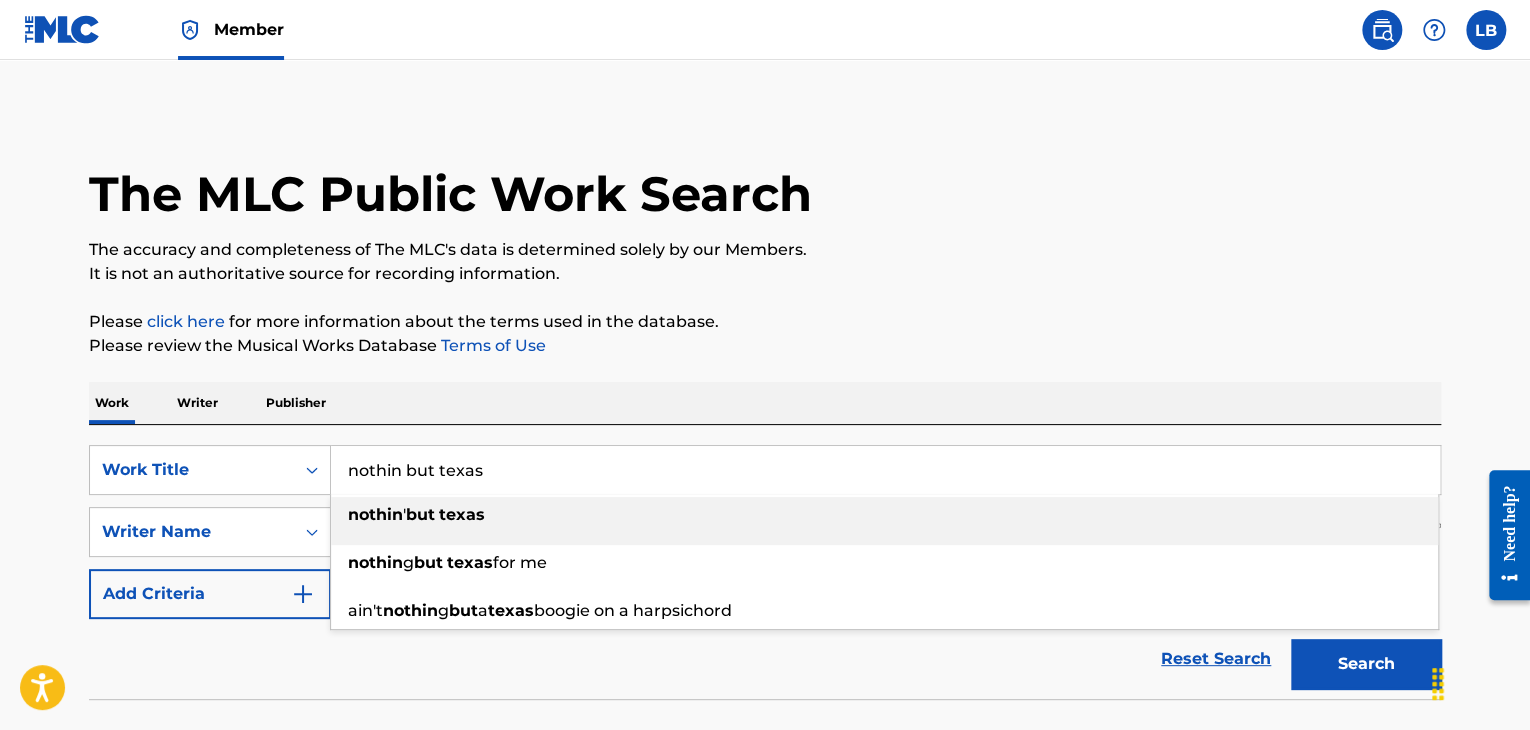 type on "nothin but texas" 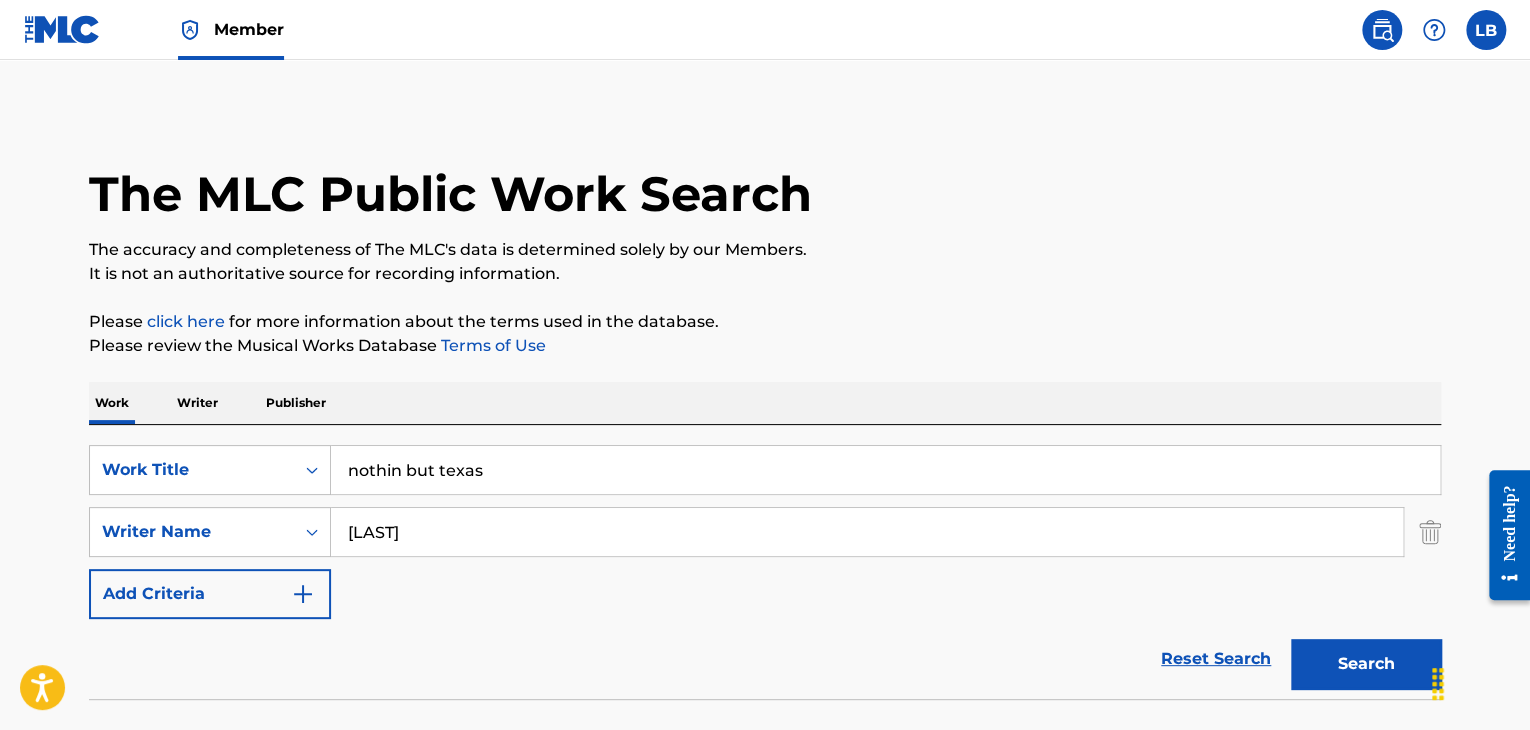 type on "[LAST]" 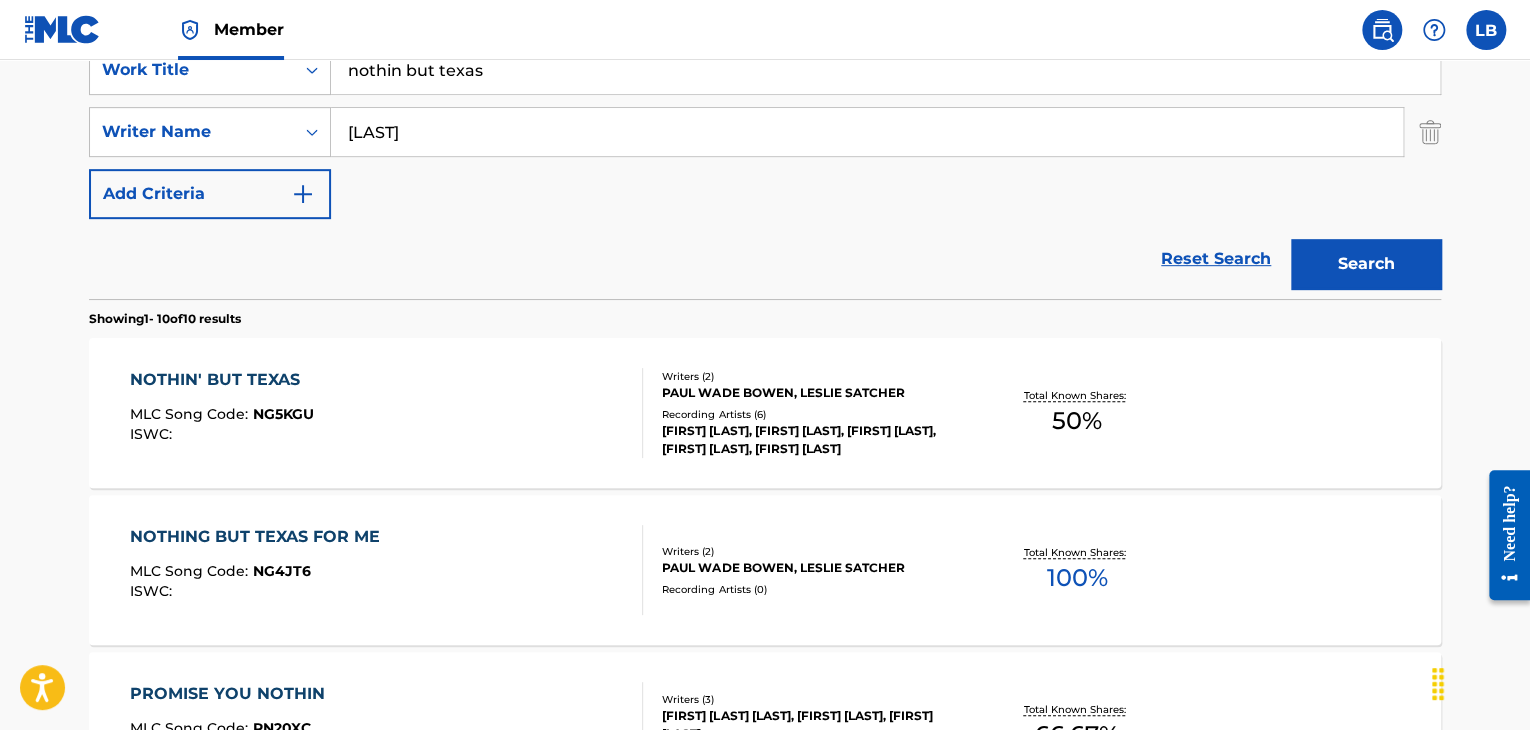 scroll, scrollTop: 500, scrollLeft: 0, axis: vertical 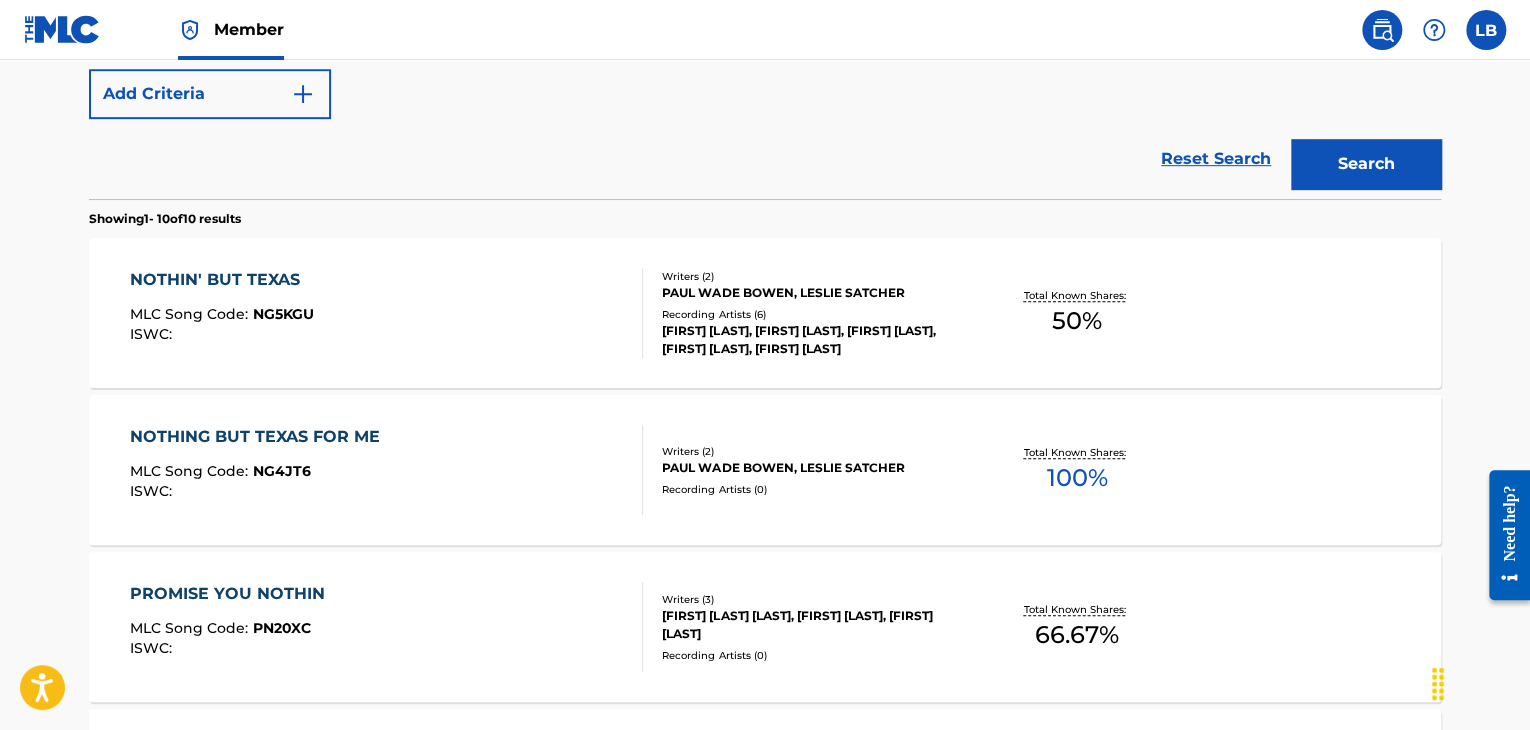 click on "NOTHING BUT TEXAS FOR ME" at bounding box center [260, 437] 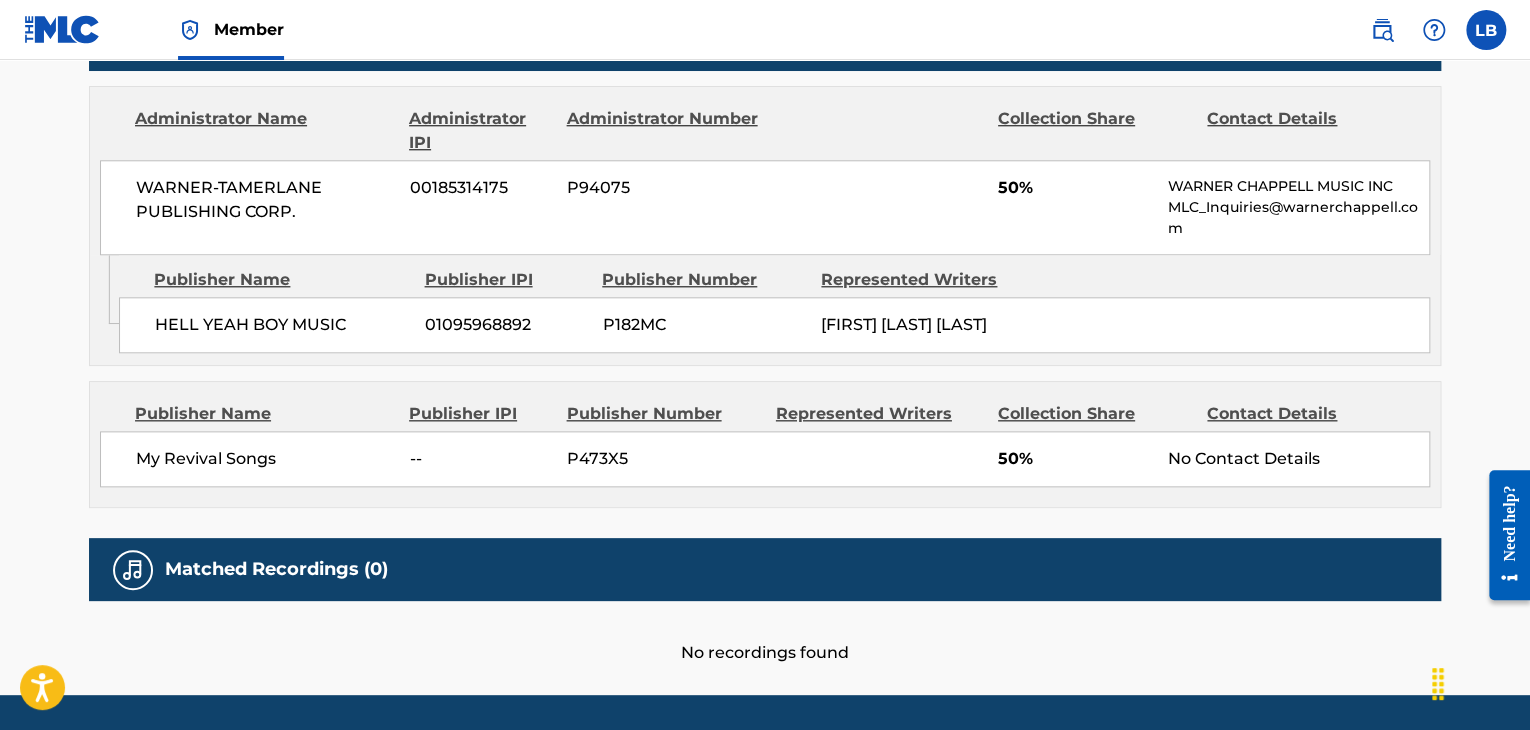 scroll, scrollTop: 984, scrollLeft: 0, axis: vertical 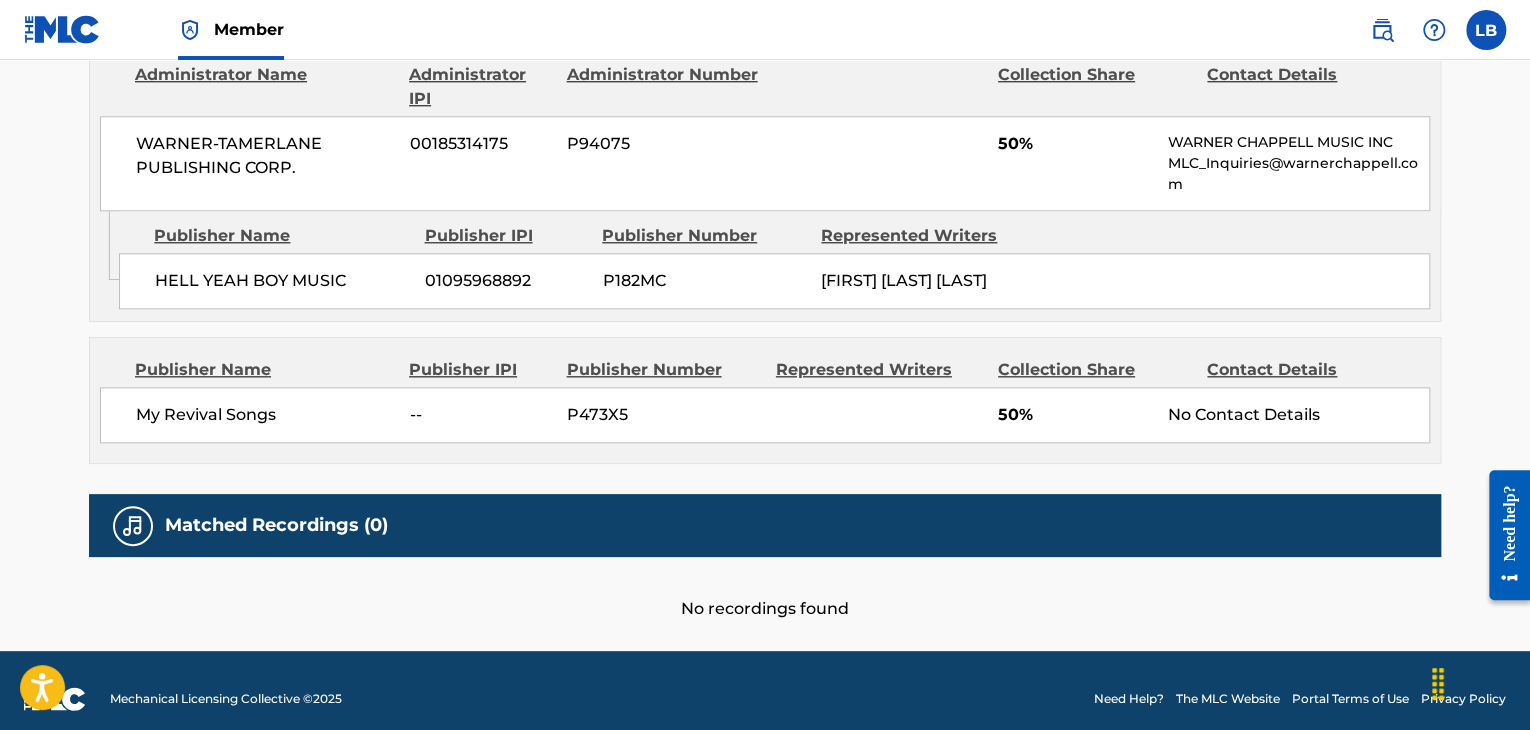 click on "My Revival Songs" at bounding box center [265, 415] 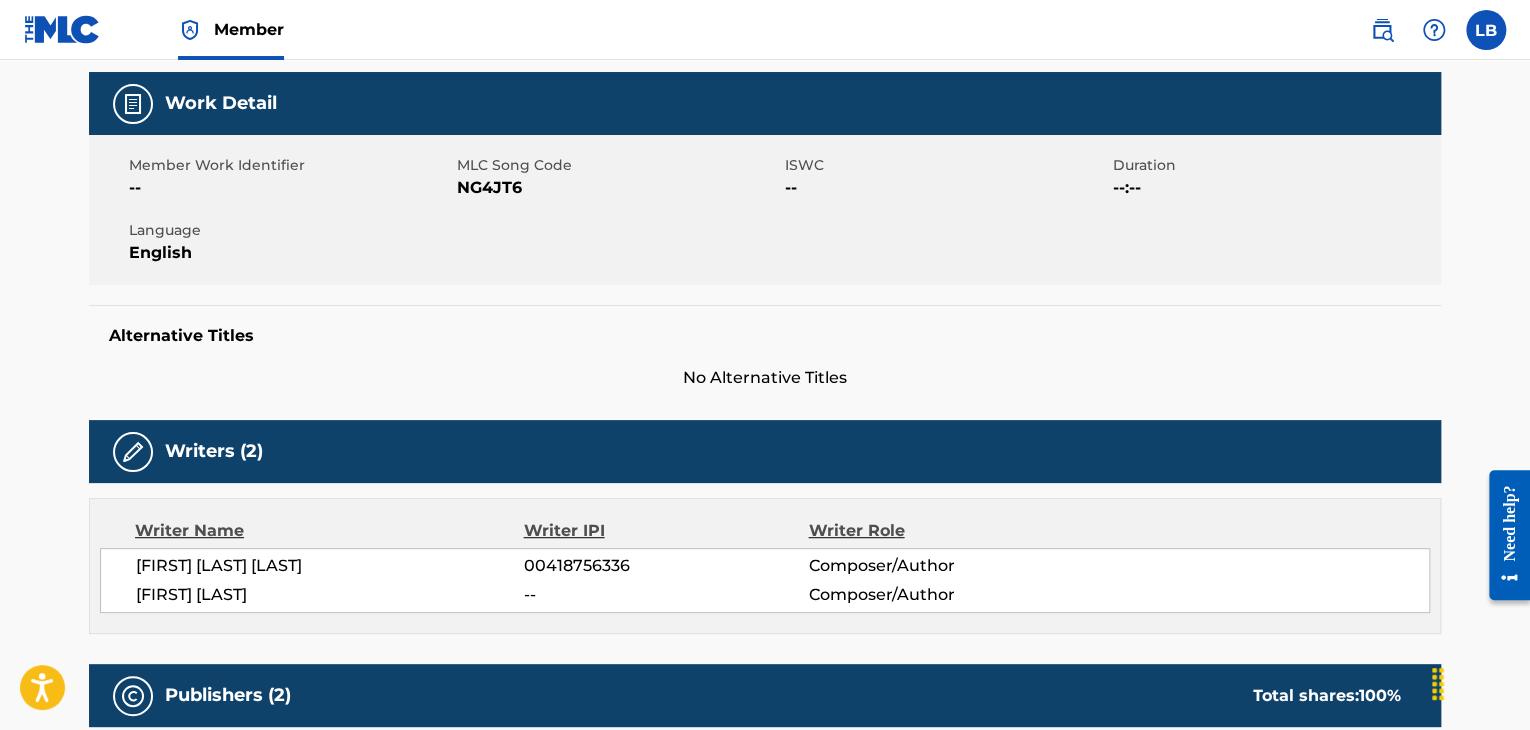 scroll, scrollTop: 0, scrollLeft: 0, axis: both 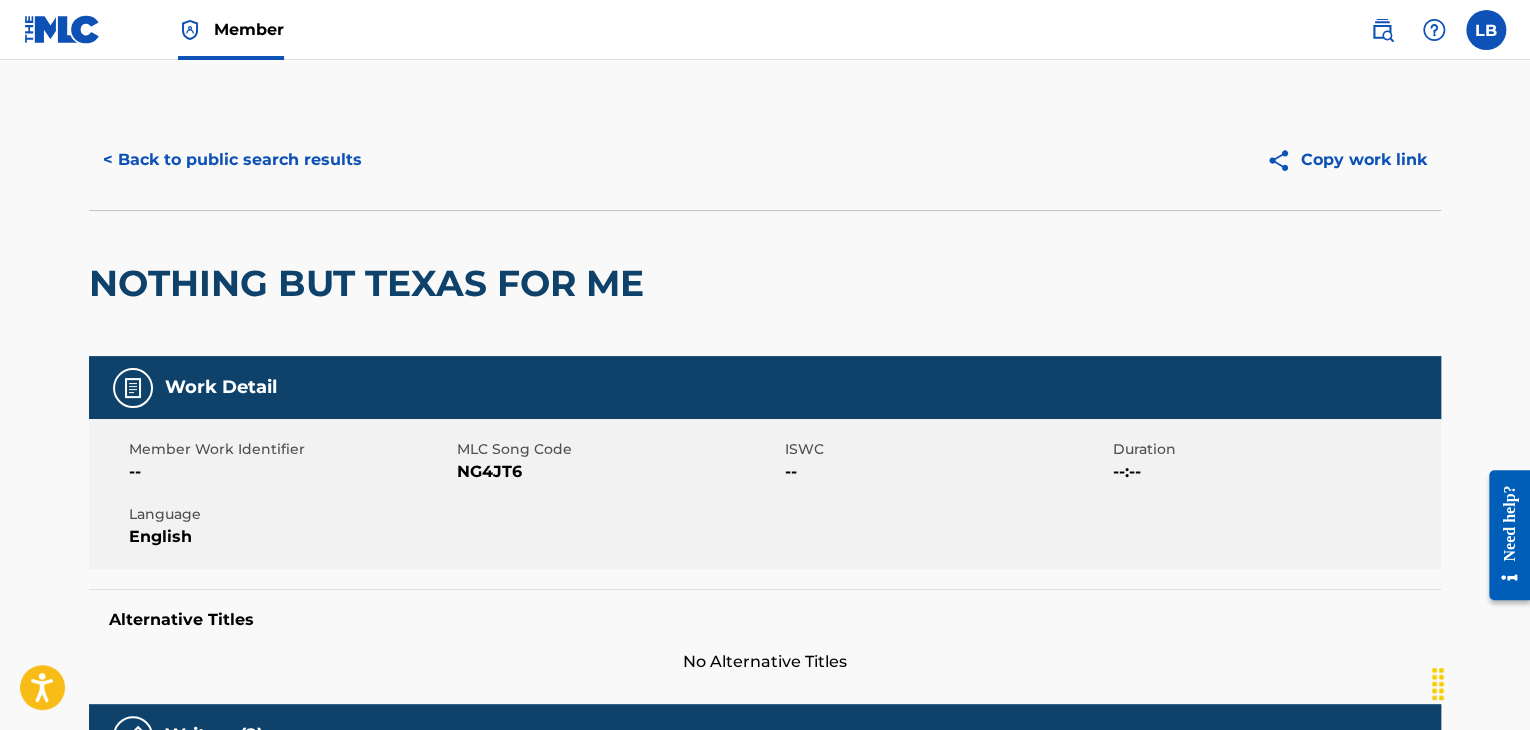 click on "< Back to public search results" at bounding box center (232, 160) 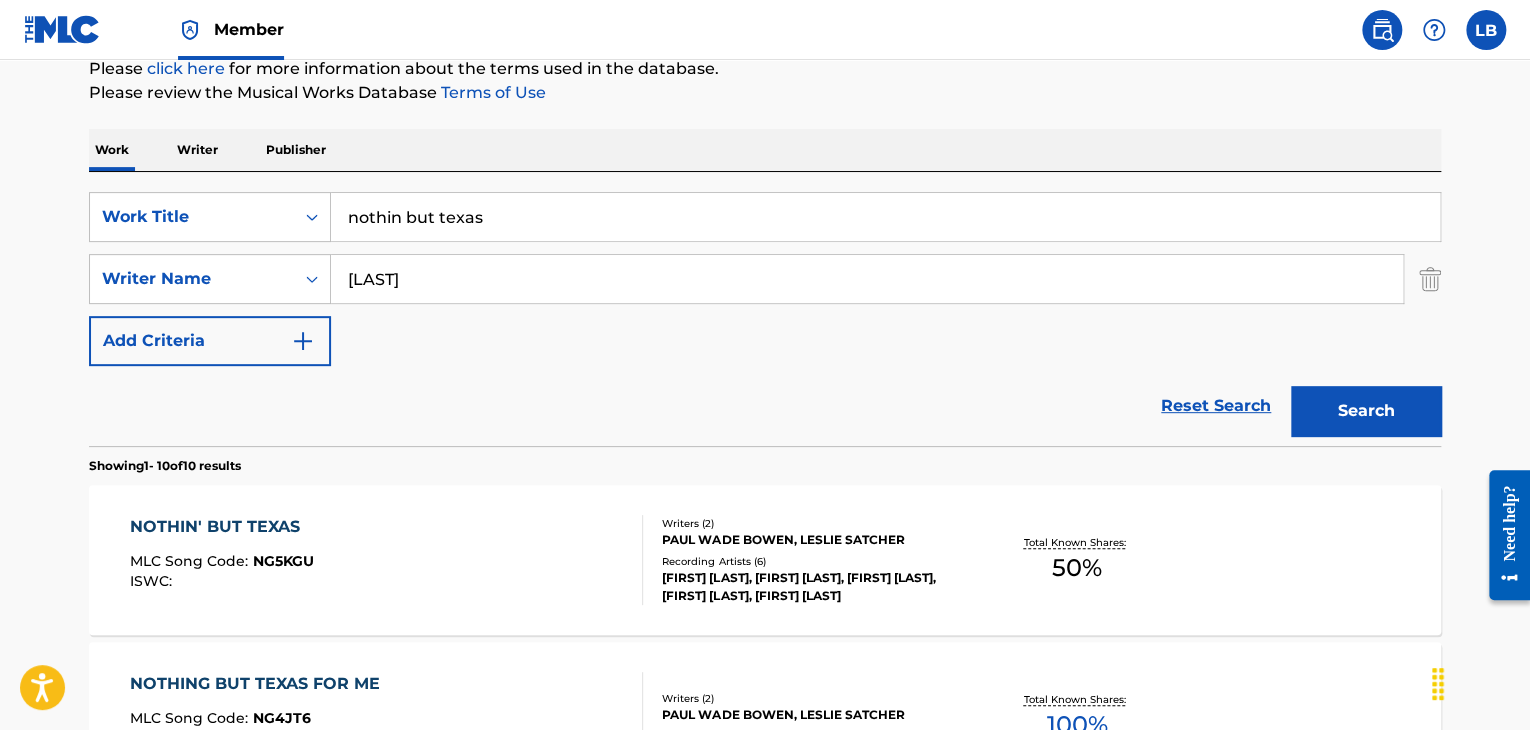 scroll, scrollTop: 0, scrollLeft: 0, axis: both 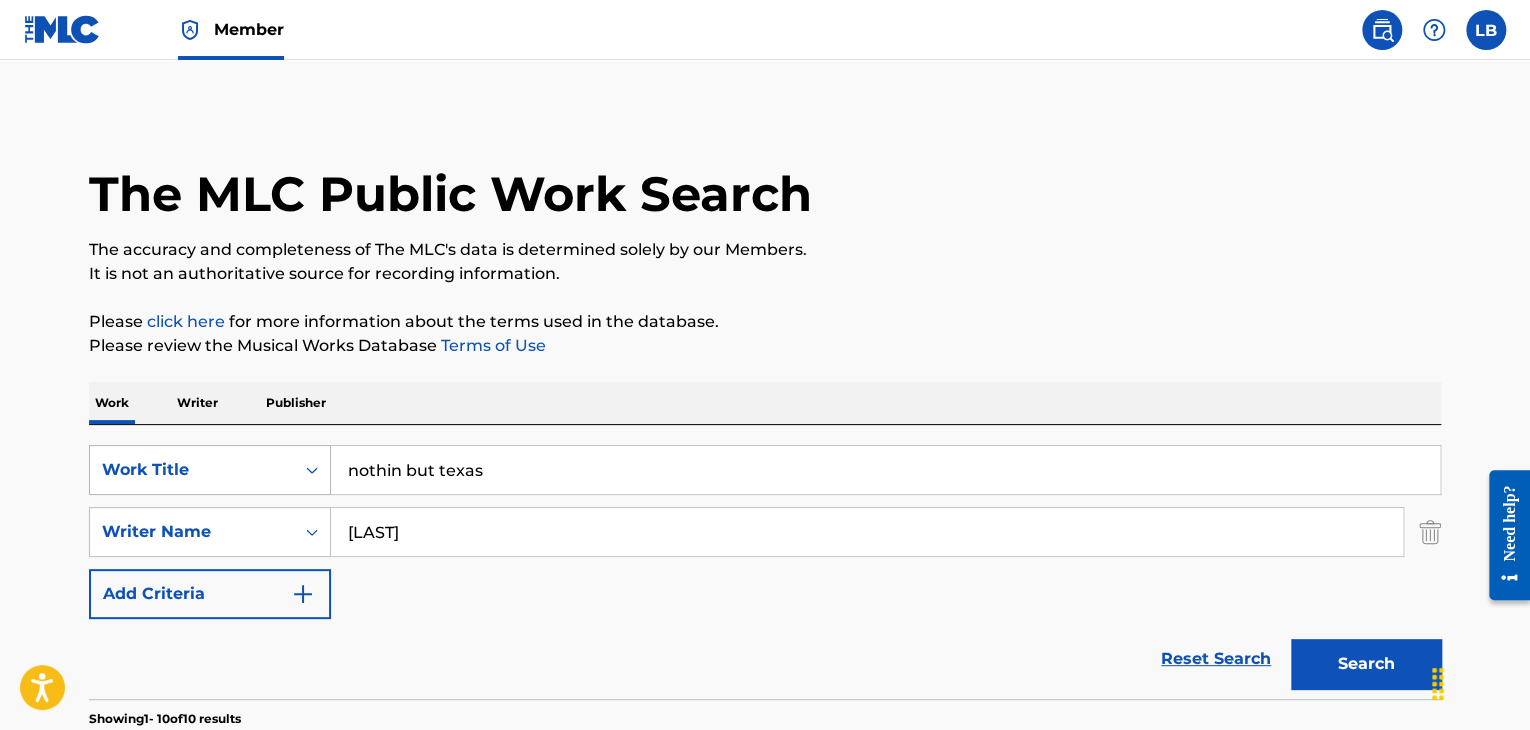 drag, startPoint x: 492, startPoint y: 485, endPoint x: 277, endPoint y: 457, distance: 216.81558 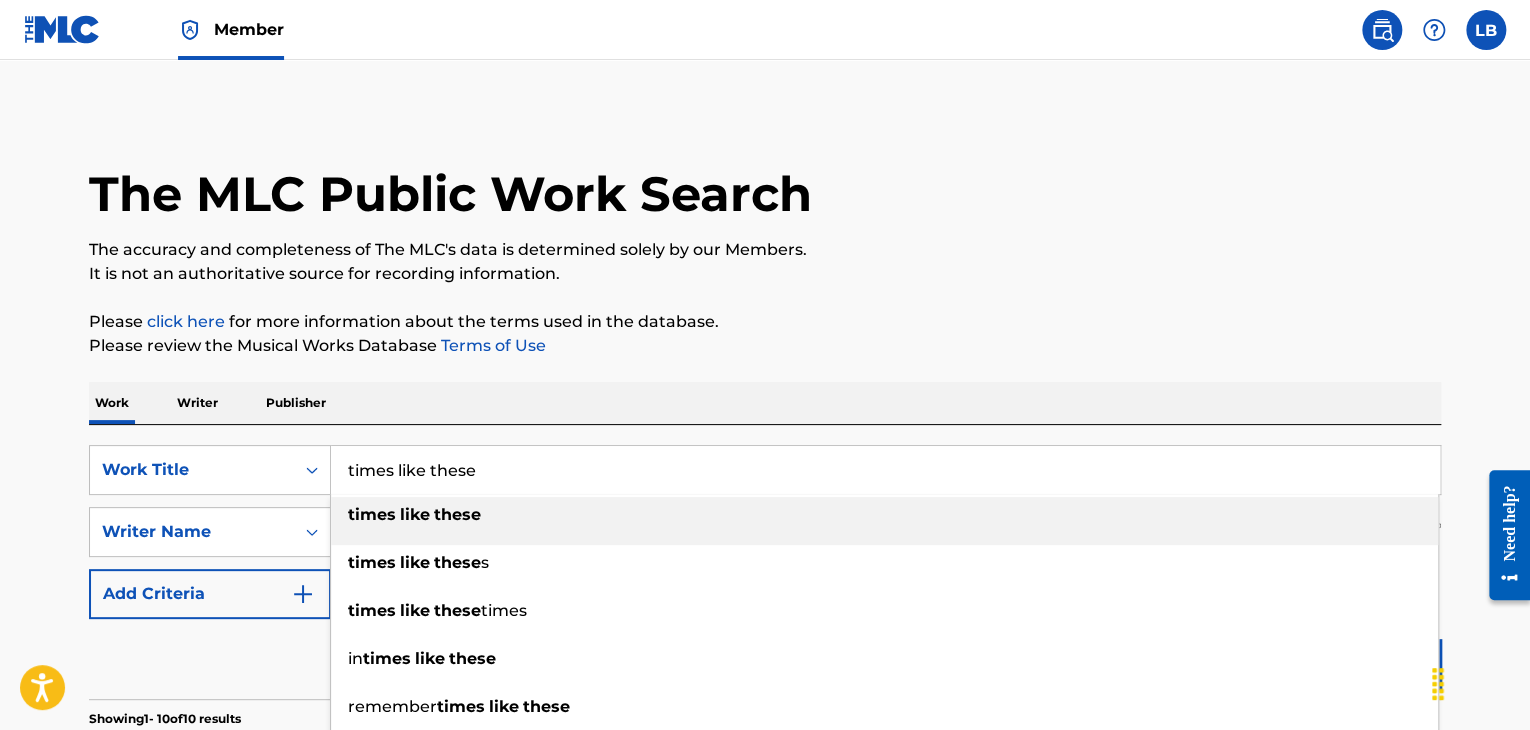 type on "times like these" 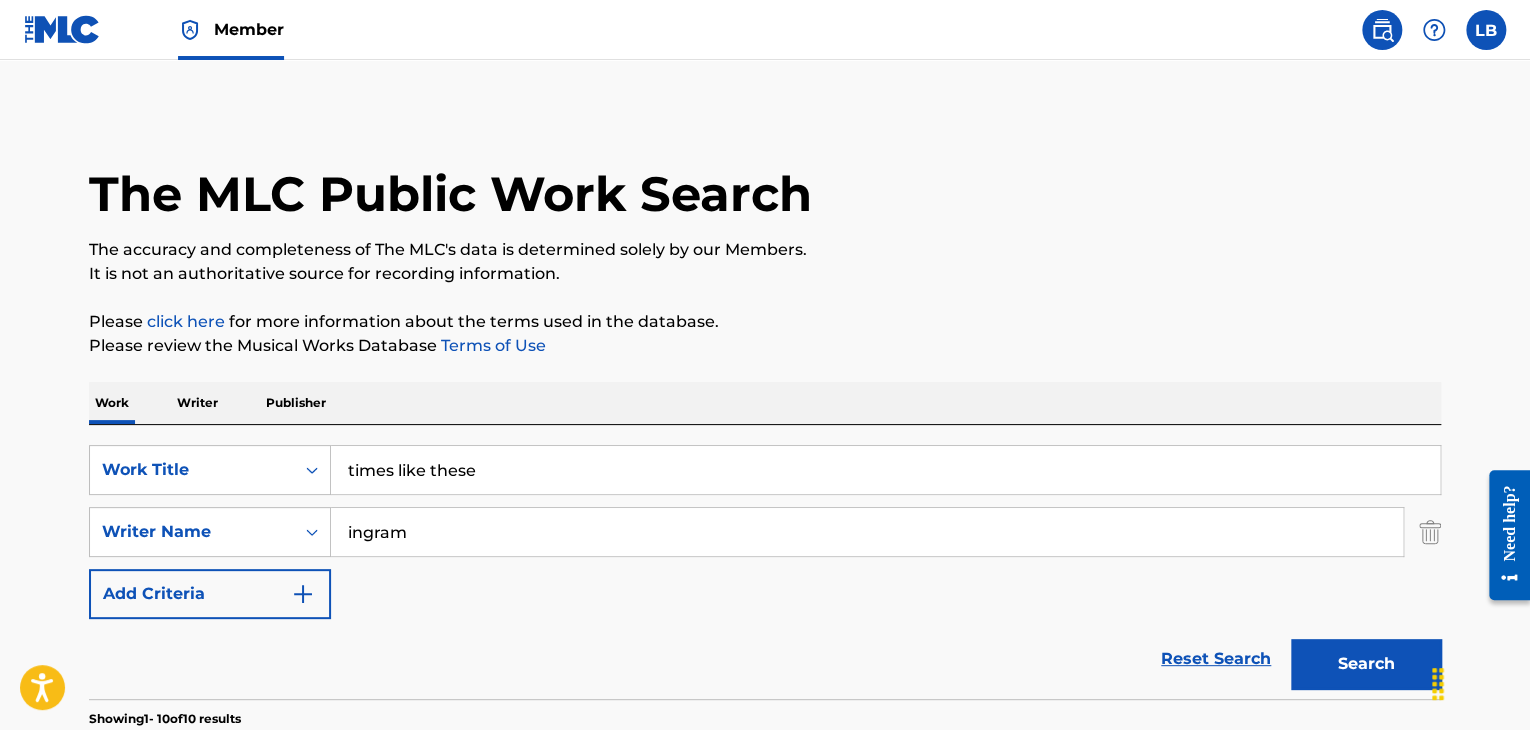type on "ingram" 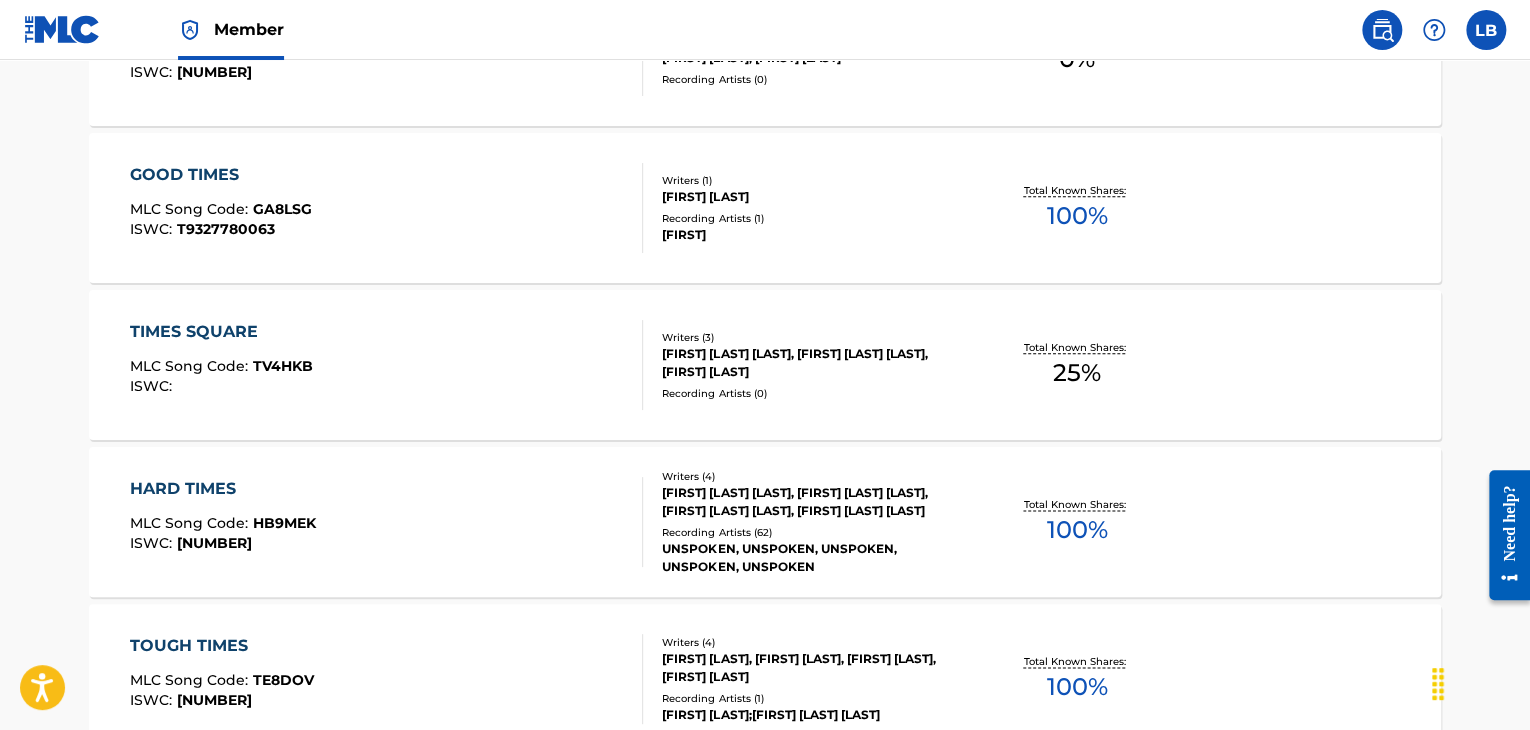 scroll, scrollTop: 600, scrollLeft: 0, axis: vertical 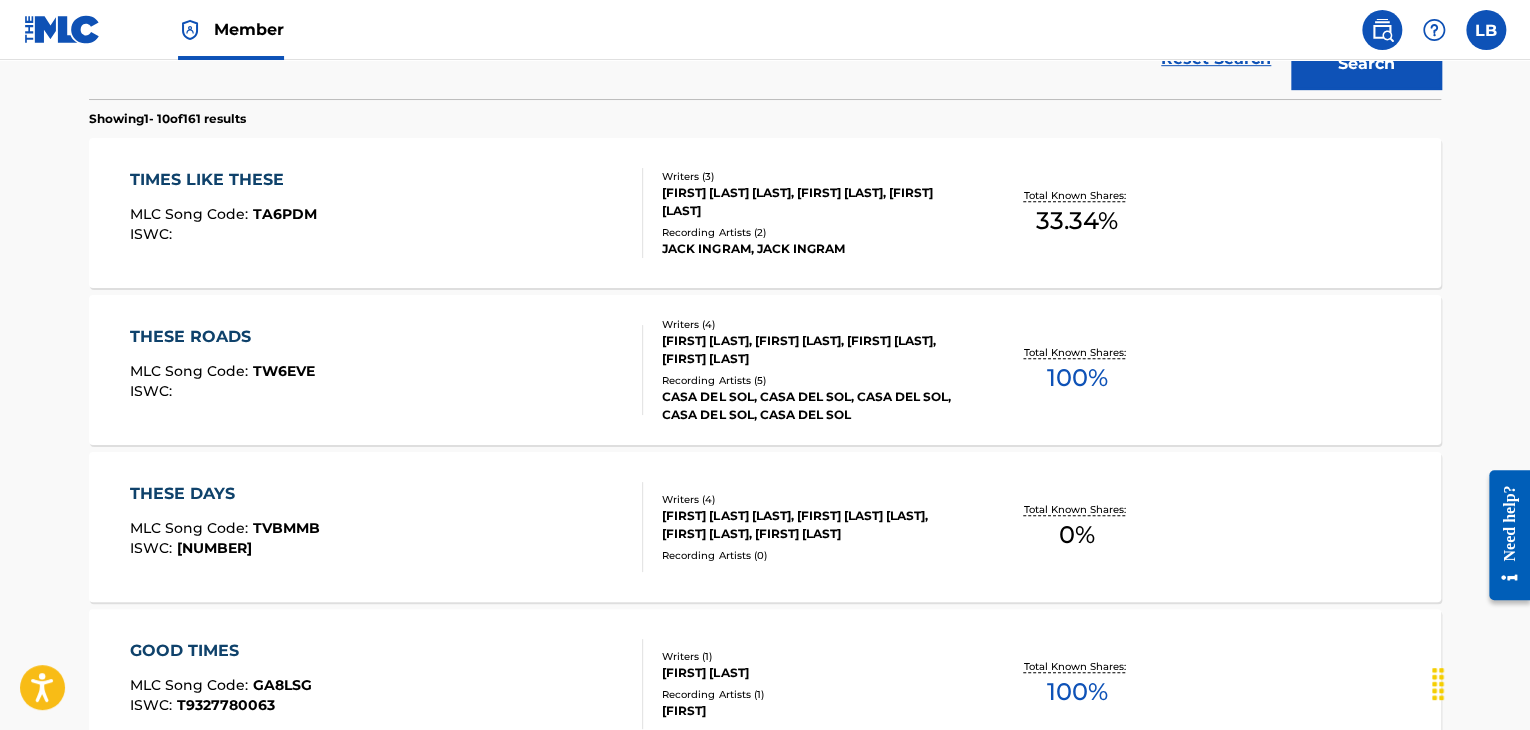 click on "TIMES LIKE THESE" at bounding box center (223, 180) 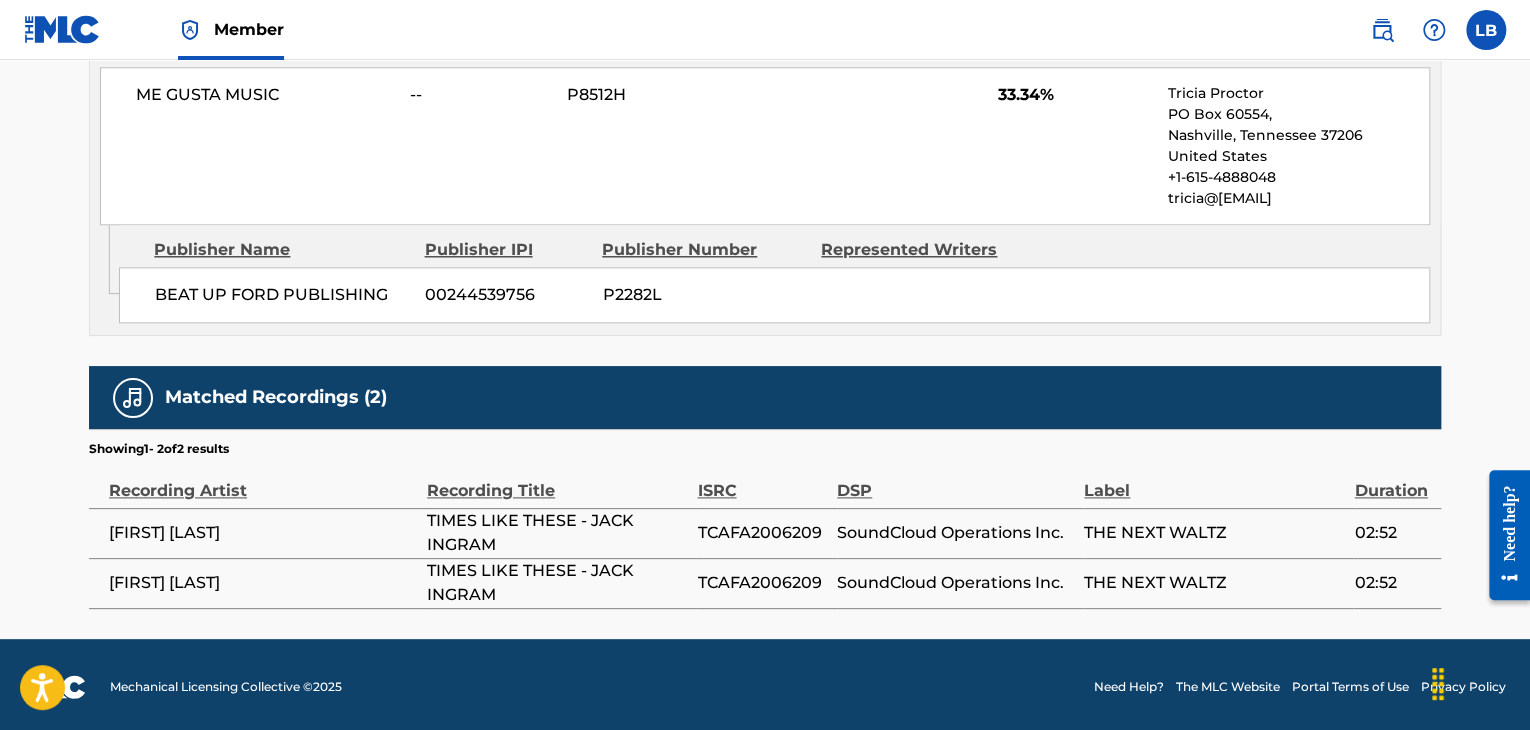 scroll, scrollTop: 1064, scrollLeft: 0, axis: vertical 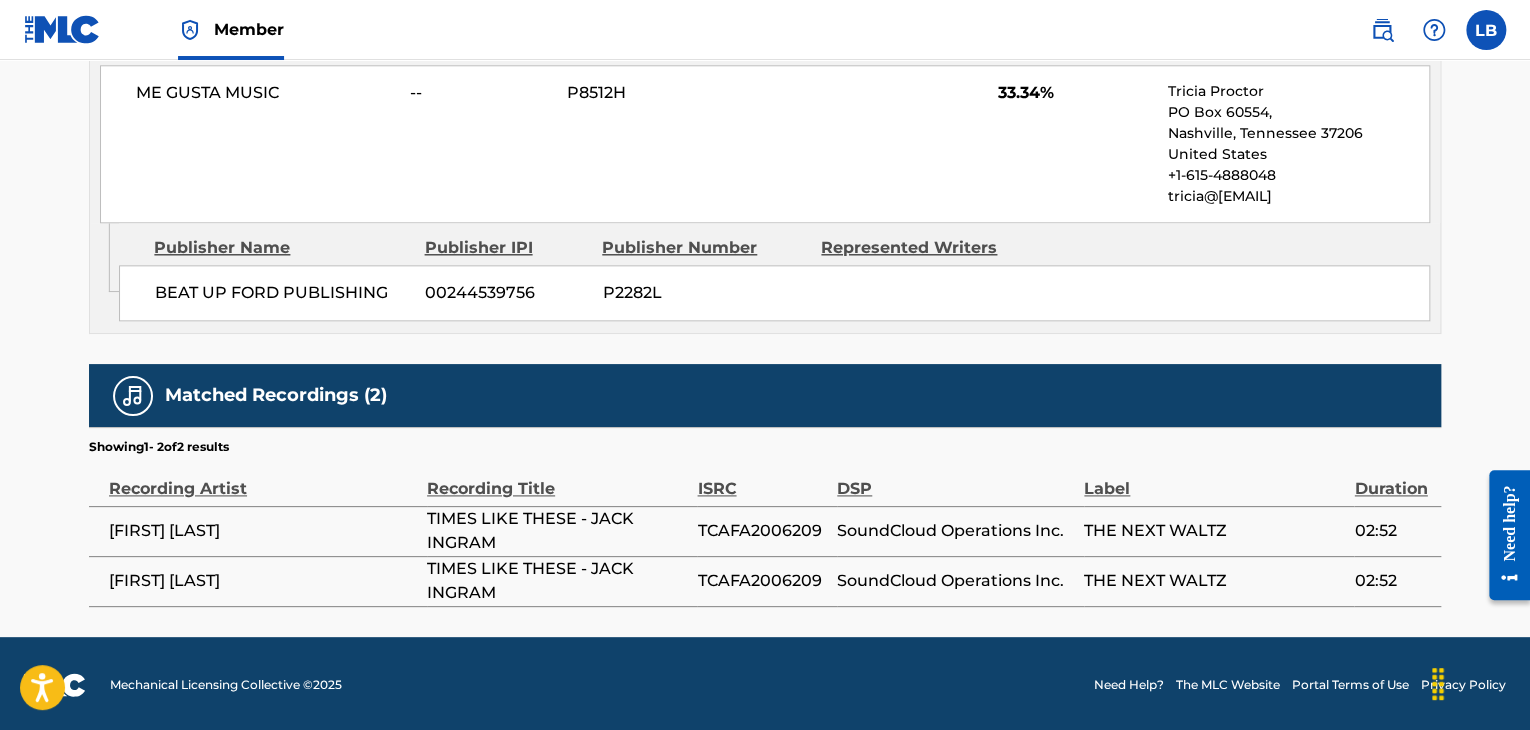 click on "Work Detail Member Work Identifier -- MLC Song Code TA6PDM ISWC -- Duration --:-- Language -- Alternative Titles No Alternative Titles Writers (3) Writer Name Writer IPI Writer Role [FIRST] [LAST] [NUMBER] Composer/Author [FIRST] [LAST] -- Composer/Author [FIRST] [LAST] -- Composer/Author Publishers (1) Total shares: 33.34 % Administrator Name Administrator IPI Administrator Number Collection Share Contact Details ME GUSTA MUSIC -- P8512H 33.34% [FIRST] [LAST] PO Box 60554, Nashville, [STATE] 37206 United States +1-615-4888048 [EMAIL] Admin Original Publisher Connecting Line Publisher Name Publisher IPI Publisher Number Represented Writers BEAT UP FORD PUBLISHING [NUMBER] P2282L Total shares: 33.34 % Matched Recordings (2) Showing 1 - 2 of 2 results Recording Artist Recording Title ISRC DSP Label Duration [FIRST] [LAST] TIMES LIKE THESE - [FIRST] [LAST] TCAFA2006209 SoundCloud Operations Inc." at bounding box center (765, -184) 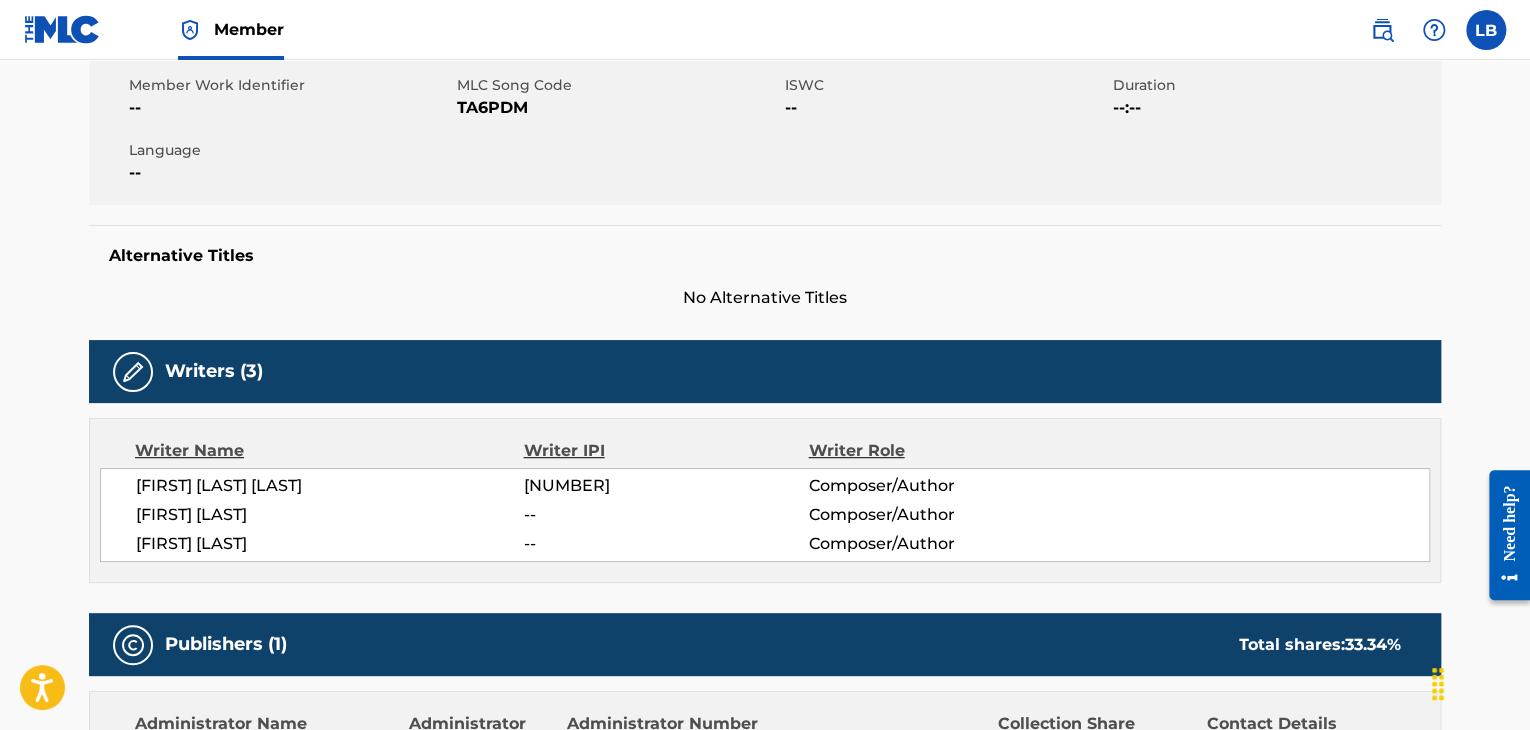 scroll, scrollTop: 0, scrollLeft: 0, axis: both 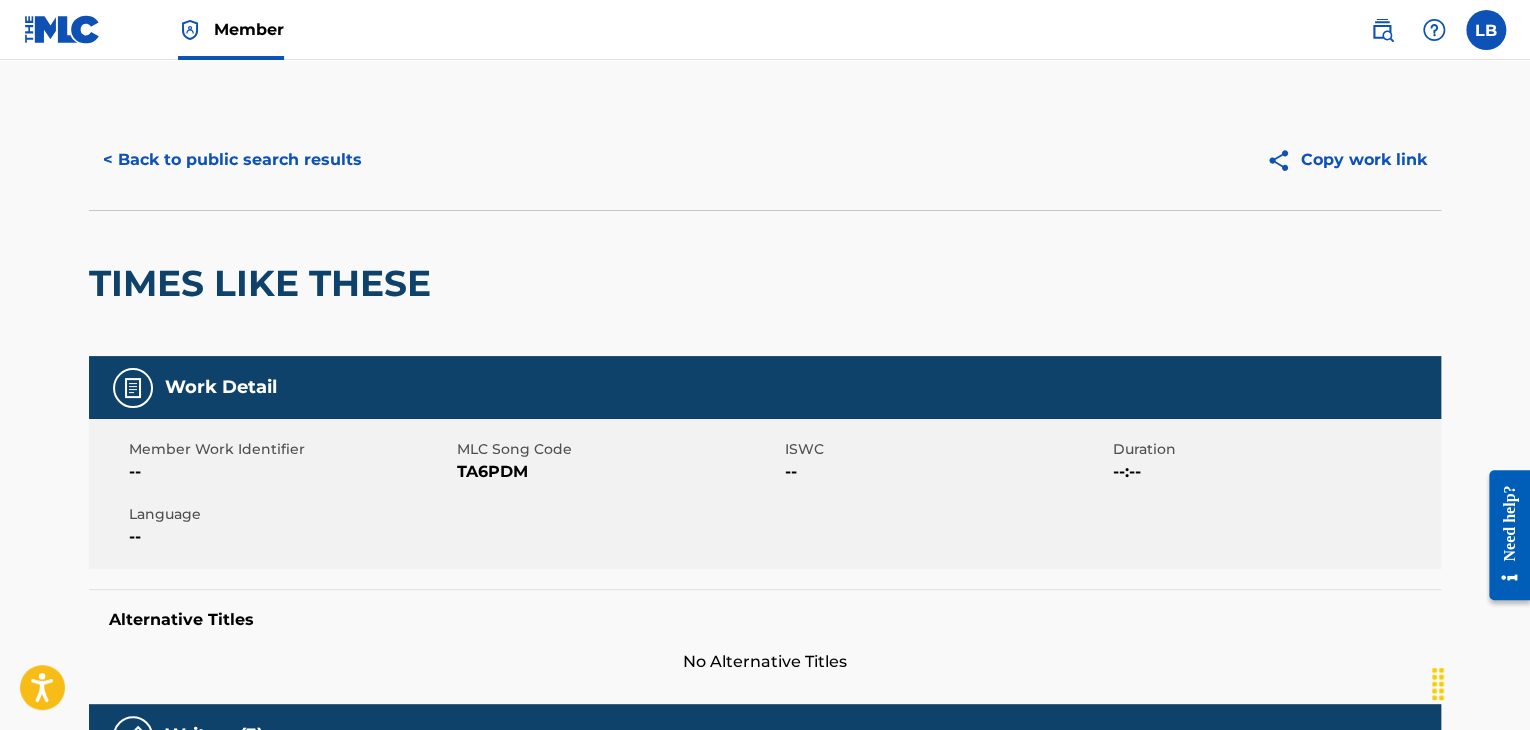 click on "< Back to public search results" at bounding box center [232, 160] 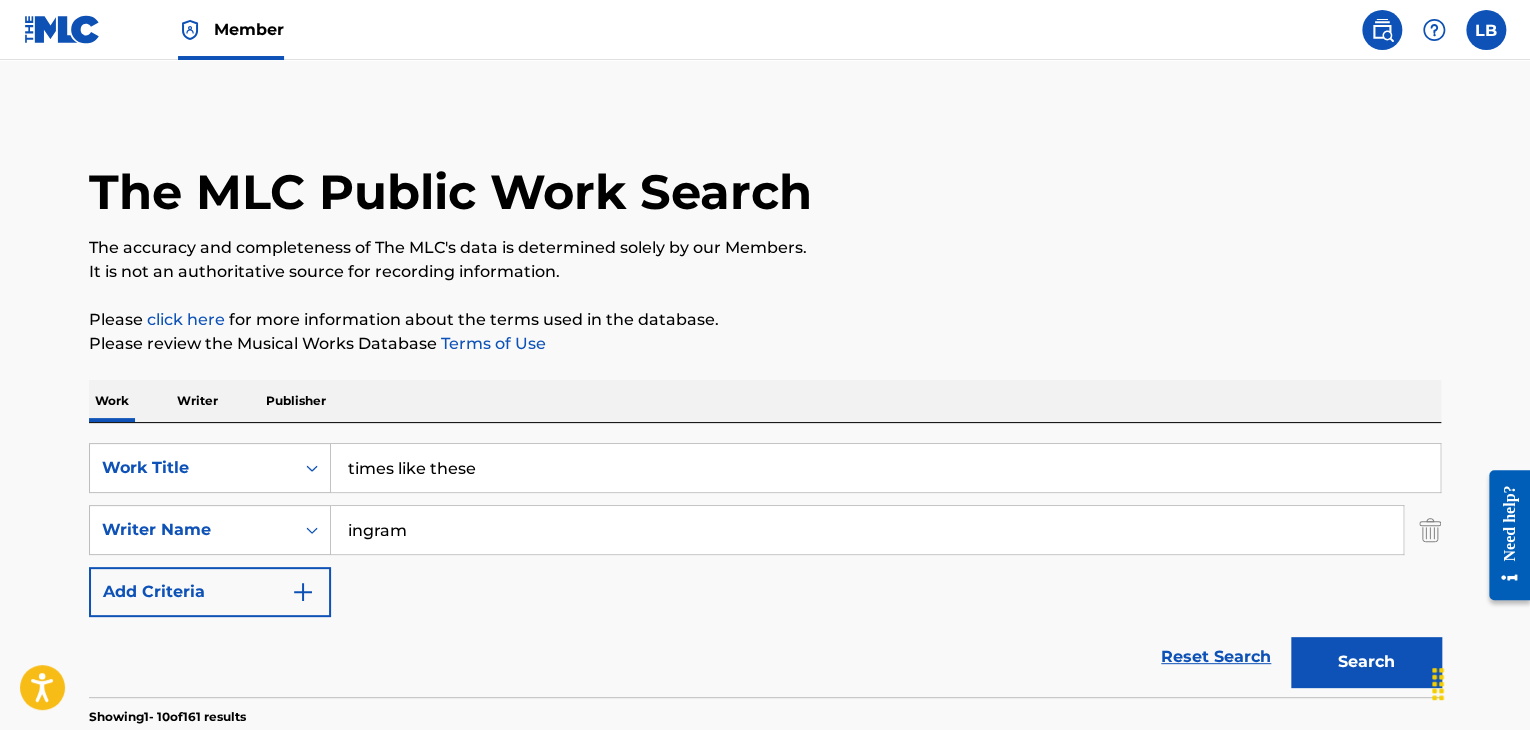 scroll, scrollTop: 0, scrollLeft: 0, axis: both 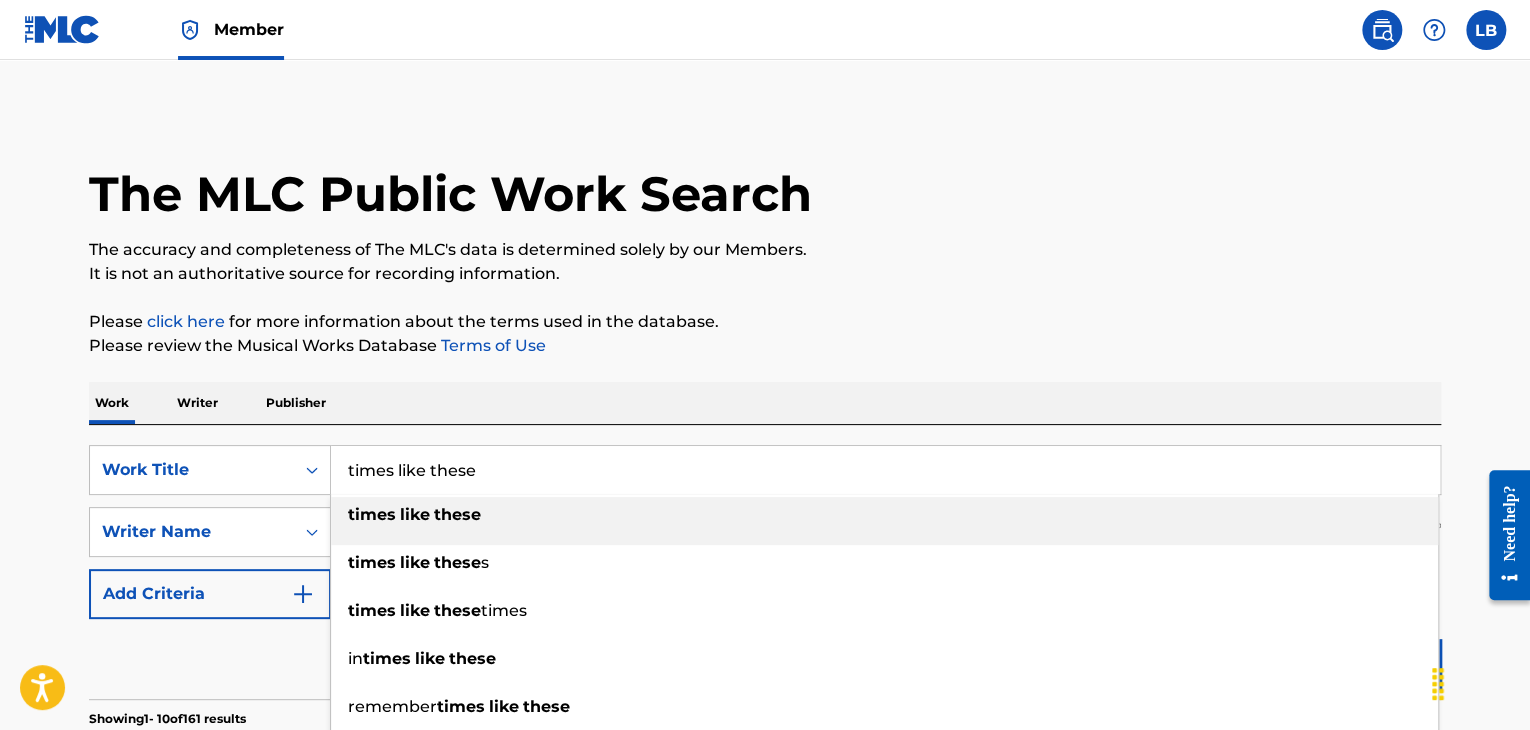 drag, startPoint x: 540, startPoint y: 452, endPoint x: 413, endPoint y: 453, distance: 127.00394 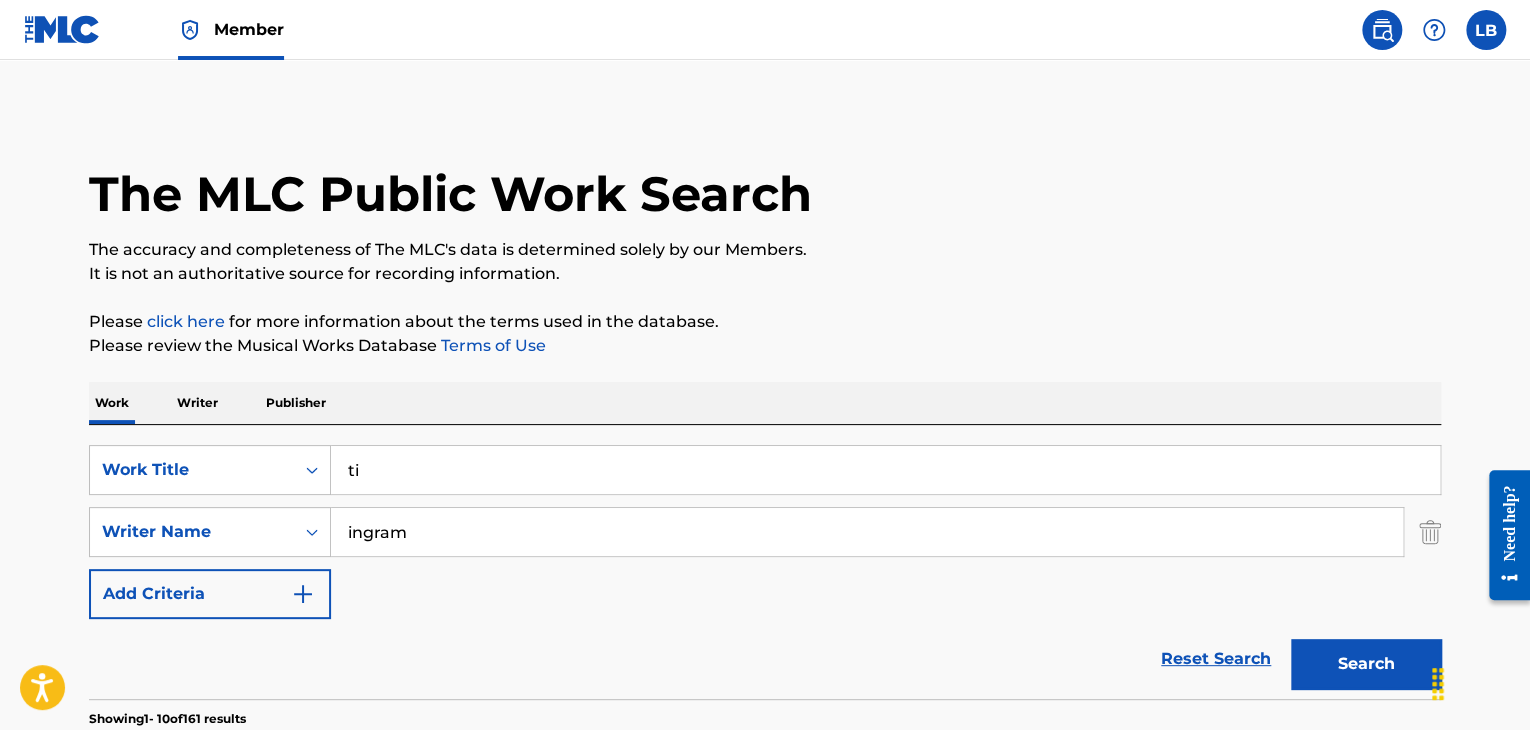 type on "t" 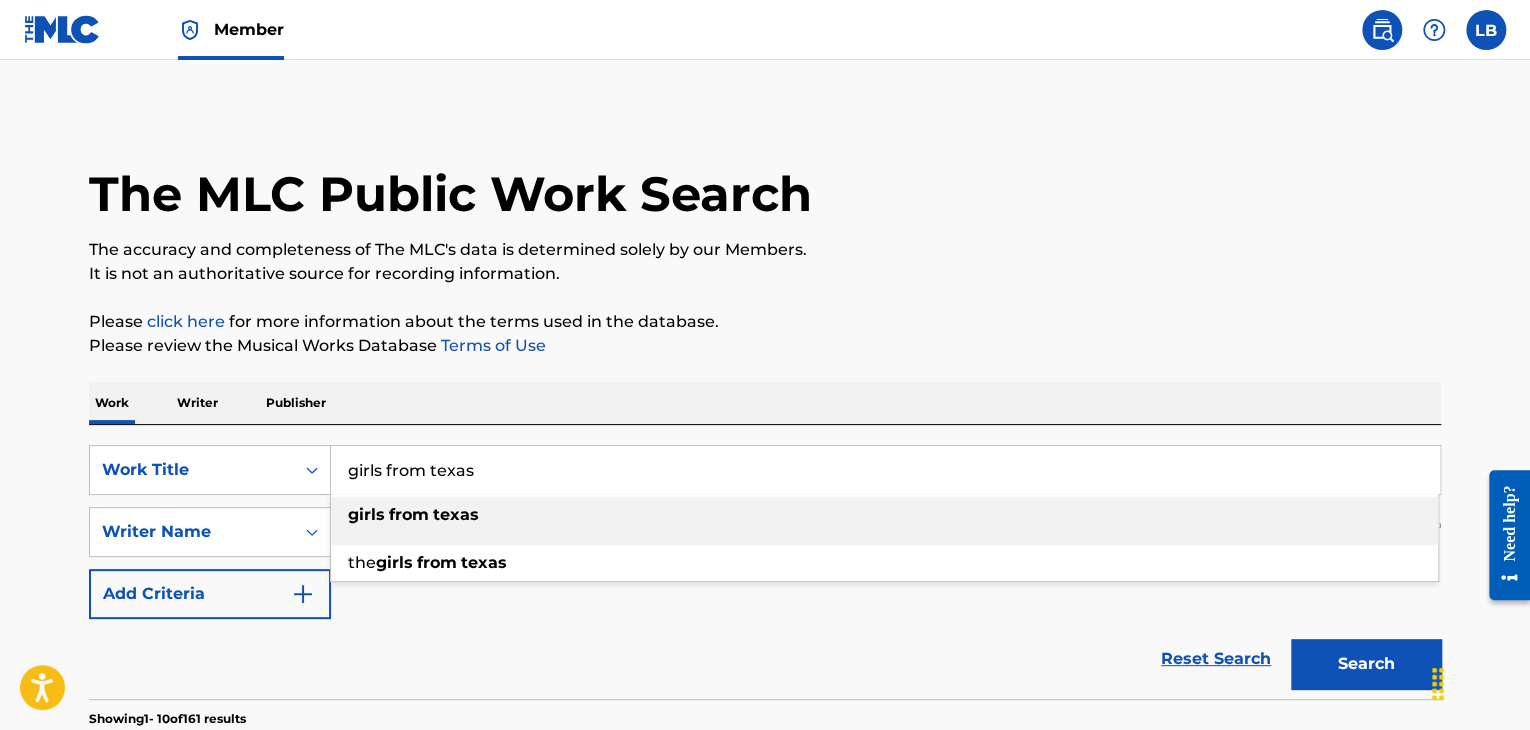 type on "girls from texas" 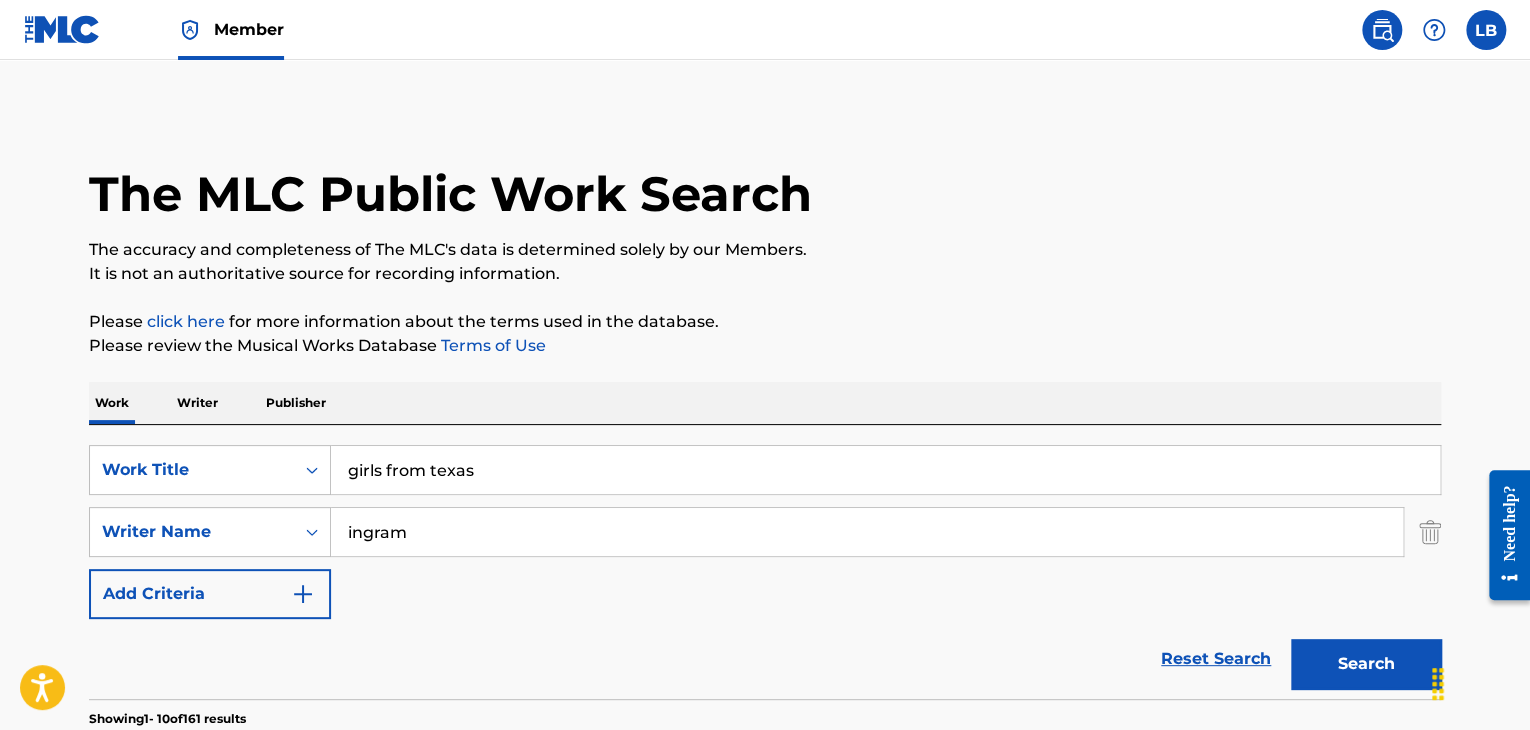 type 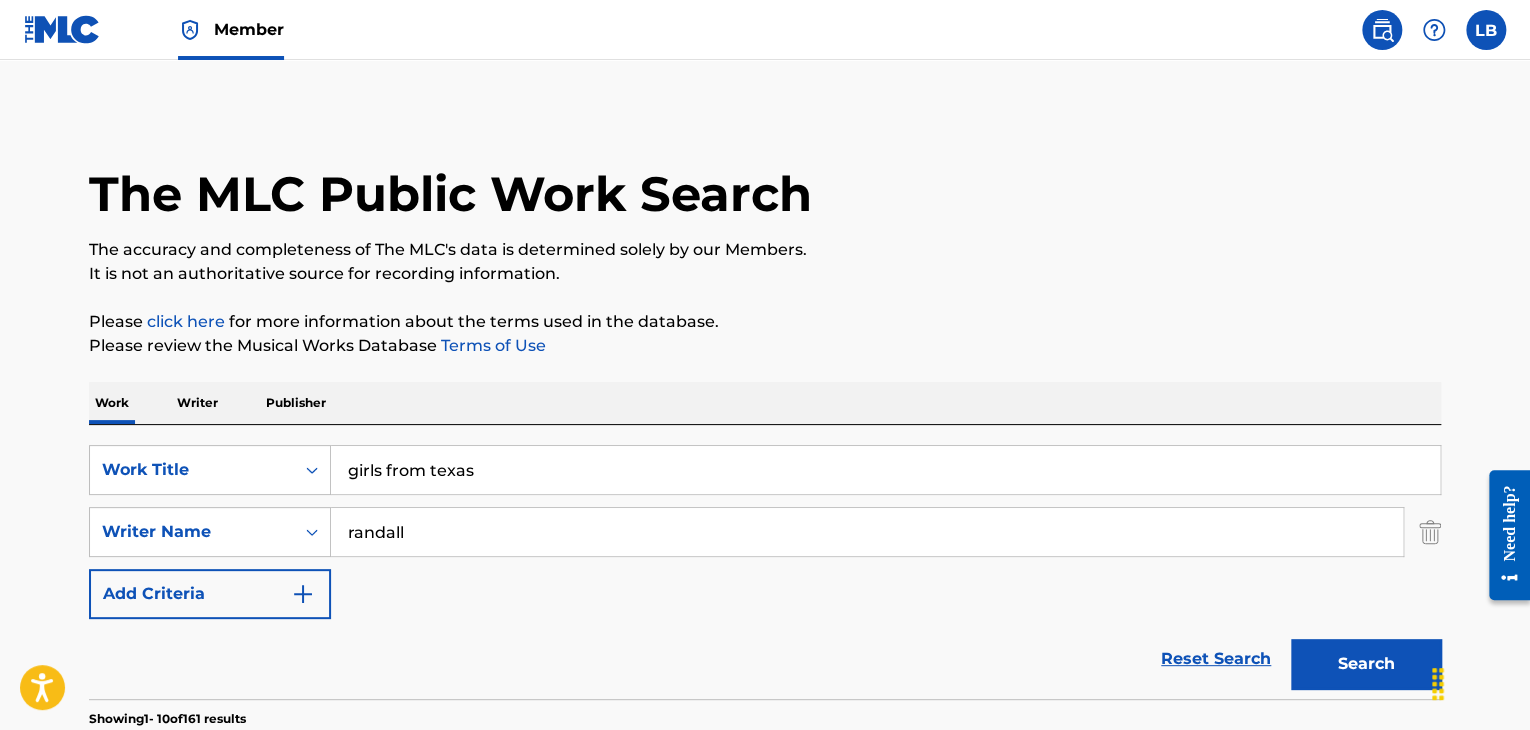 type on "randall" 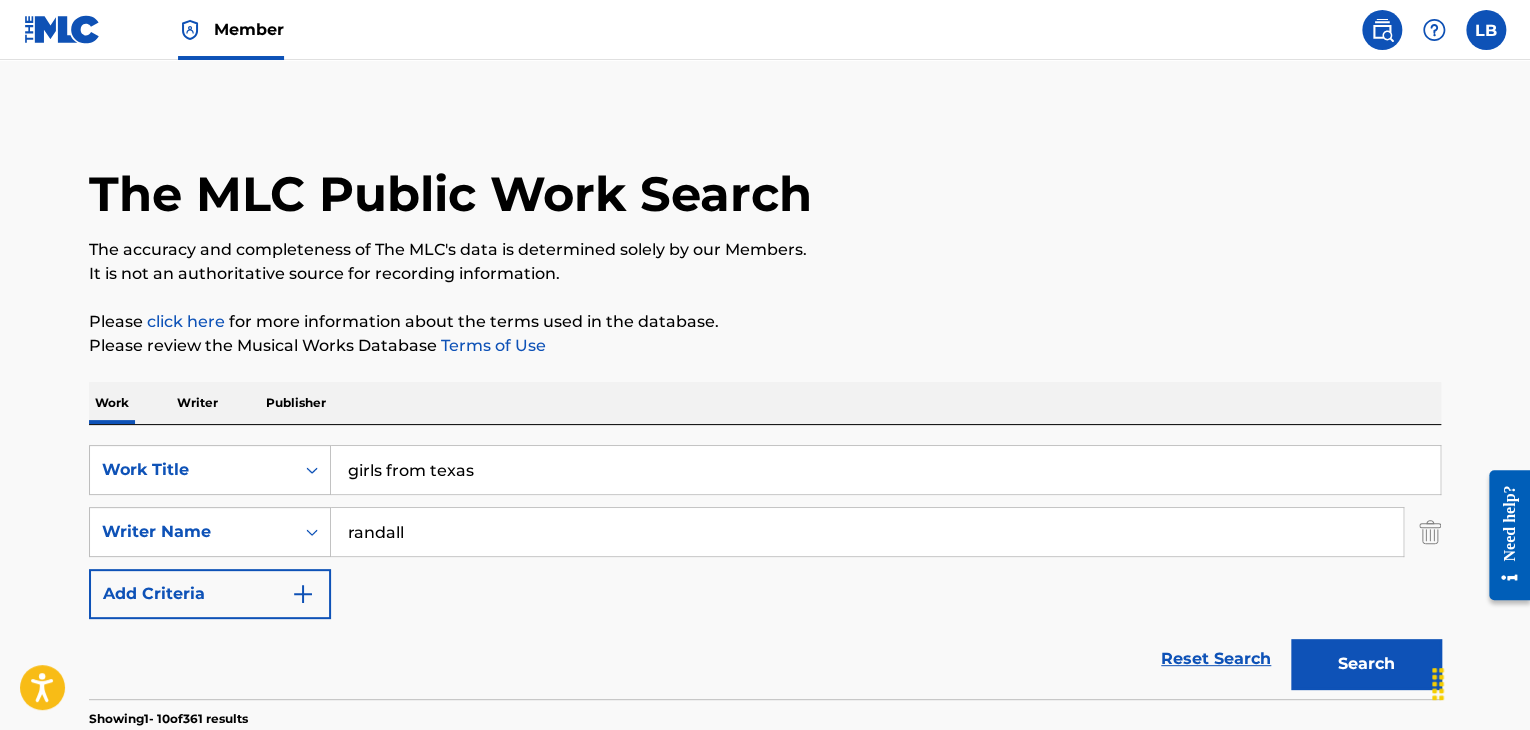 scroll, scrollTop: 500, scrollLeft: 0, axis: vertical 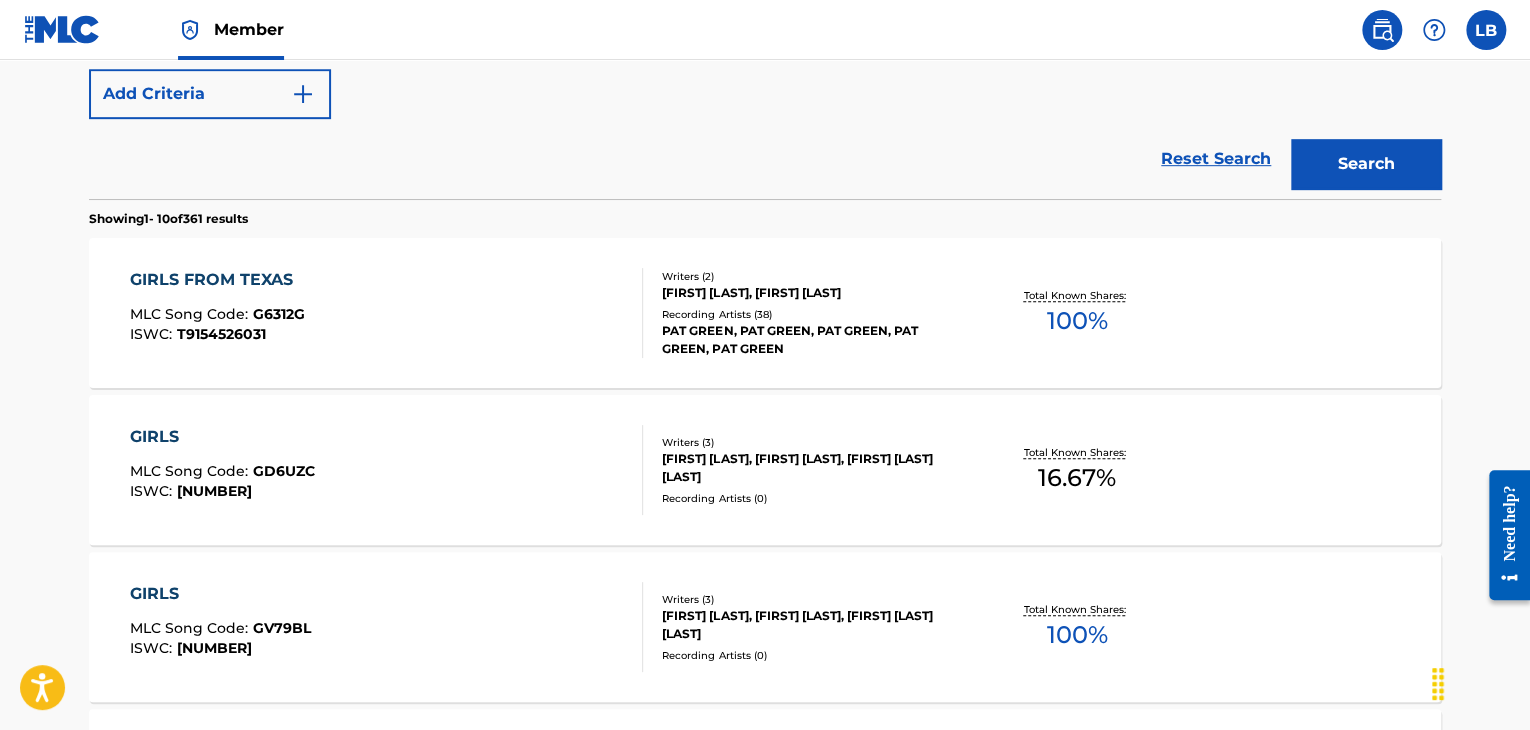 click on "GIRLS FROM TEXAS" at bounding box center [217, 280] 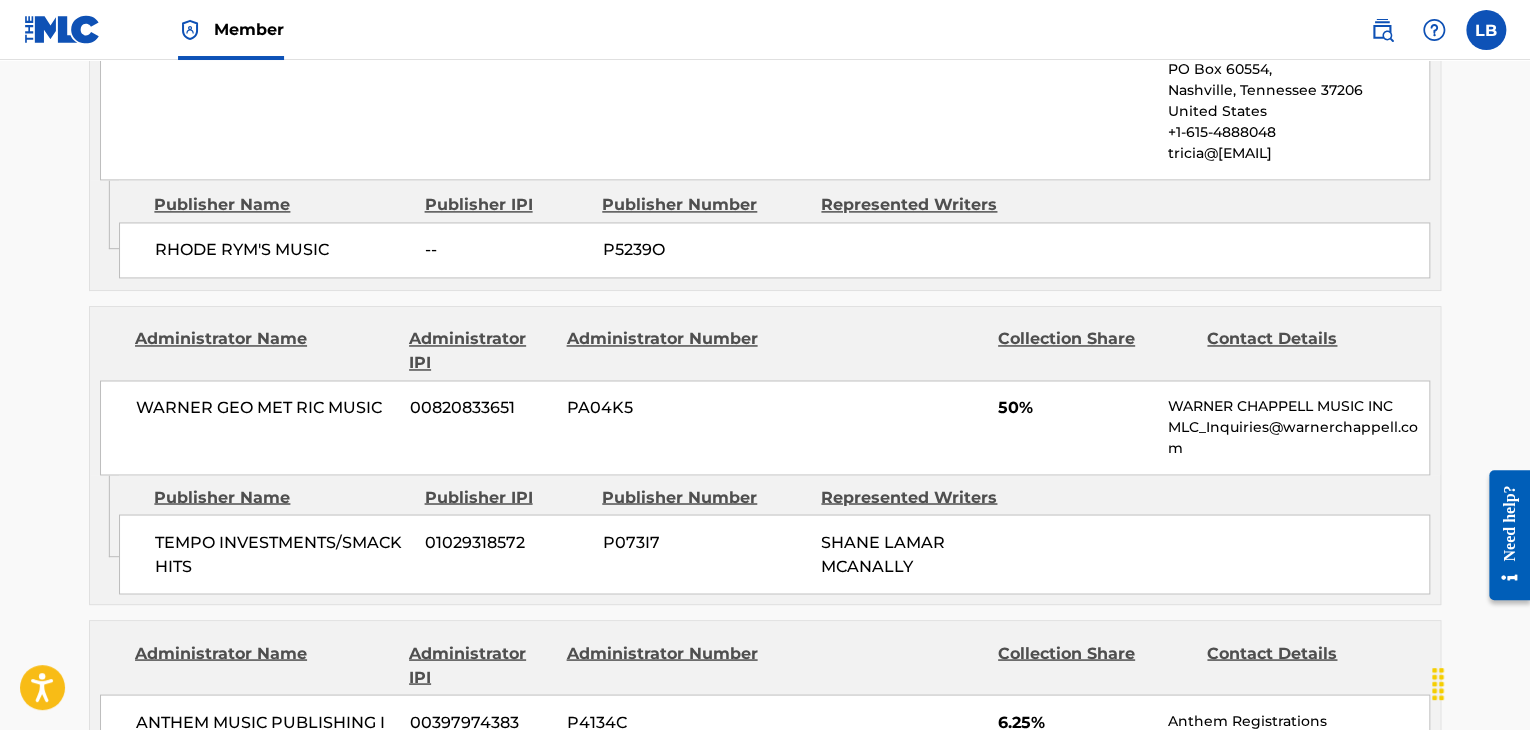 scroll, scrollTop: 1500, scrollLeft: 0, axis: vertical 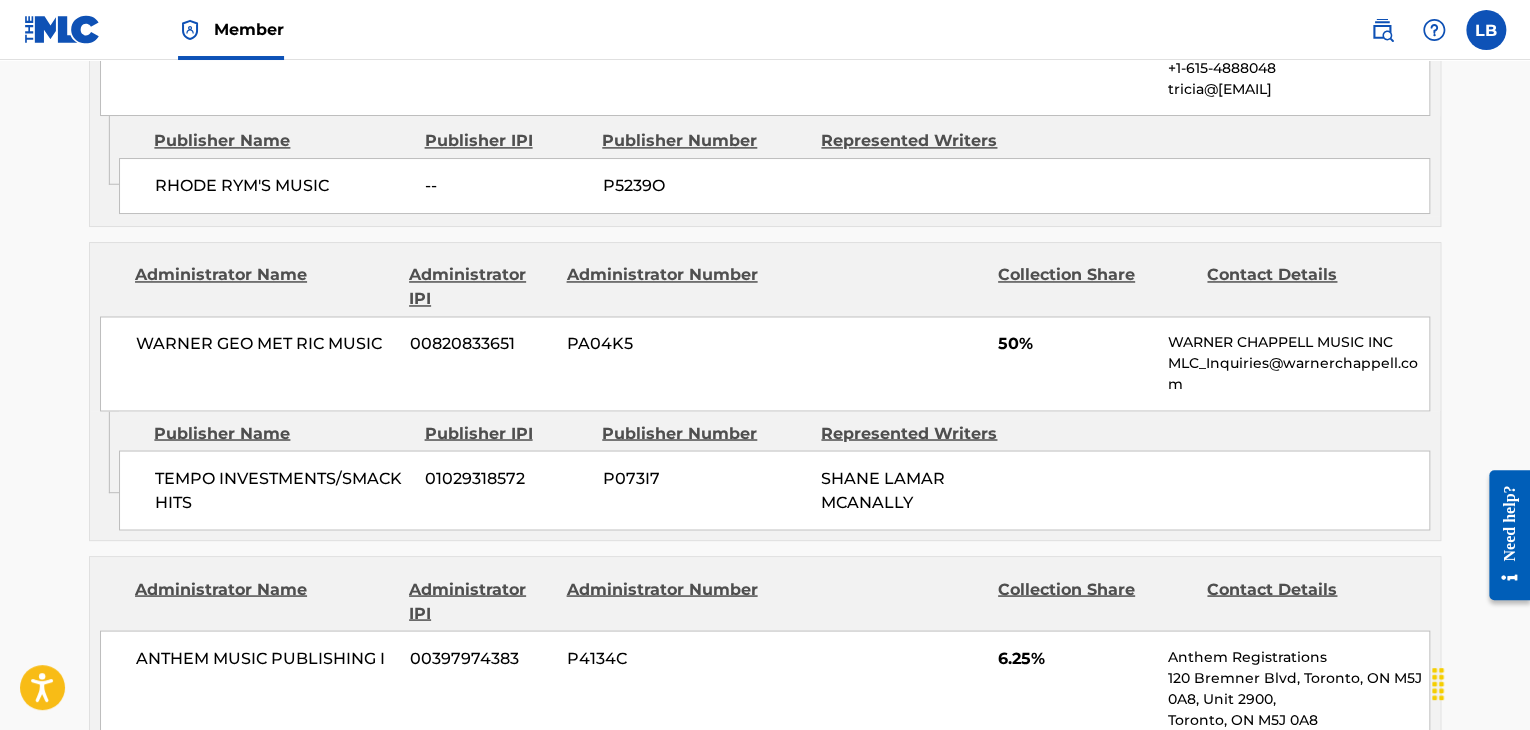 drag, startPoint x: 0, startPoint y: 312, endPoint x: 68, endPoint y: 322, distance: 68.73136 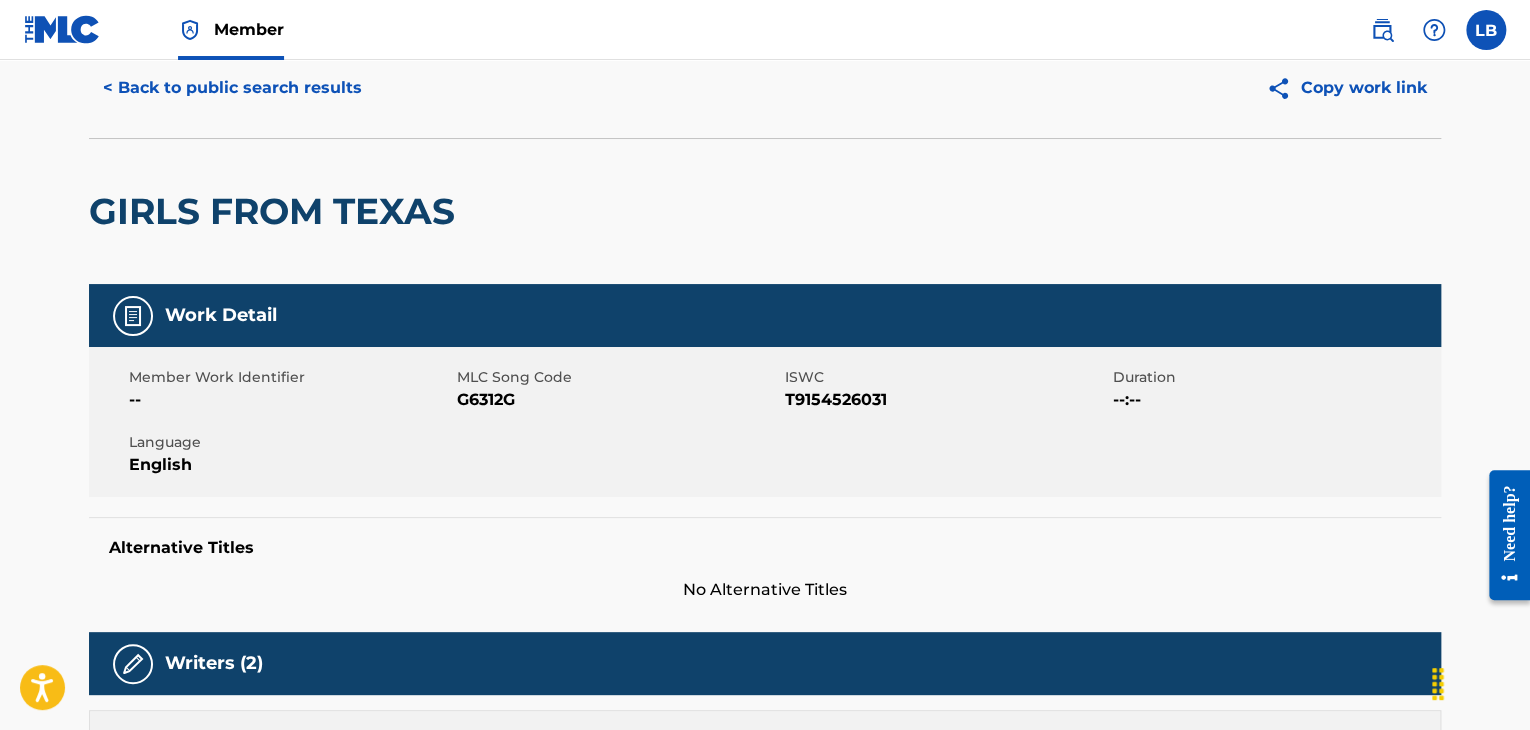 scroll, scrollTop: 0, scrollLeft: 0, axis: both 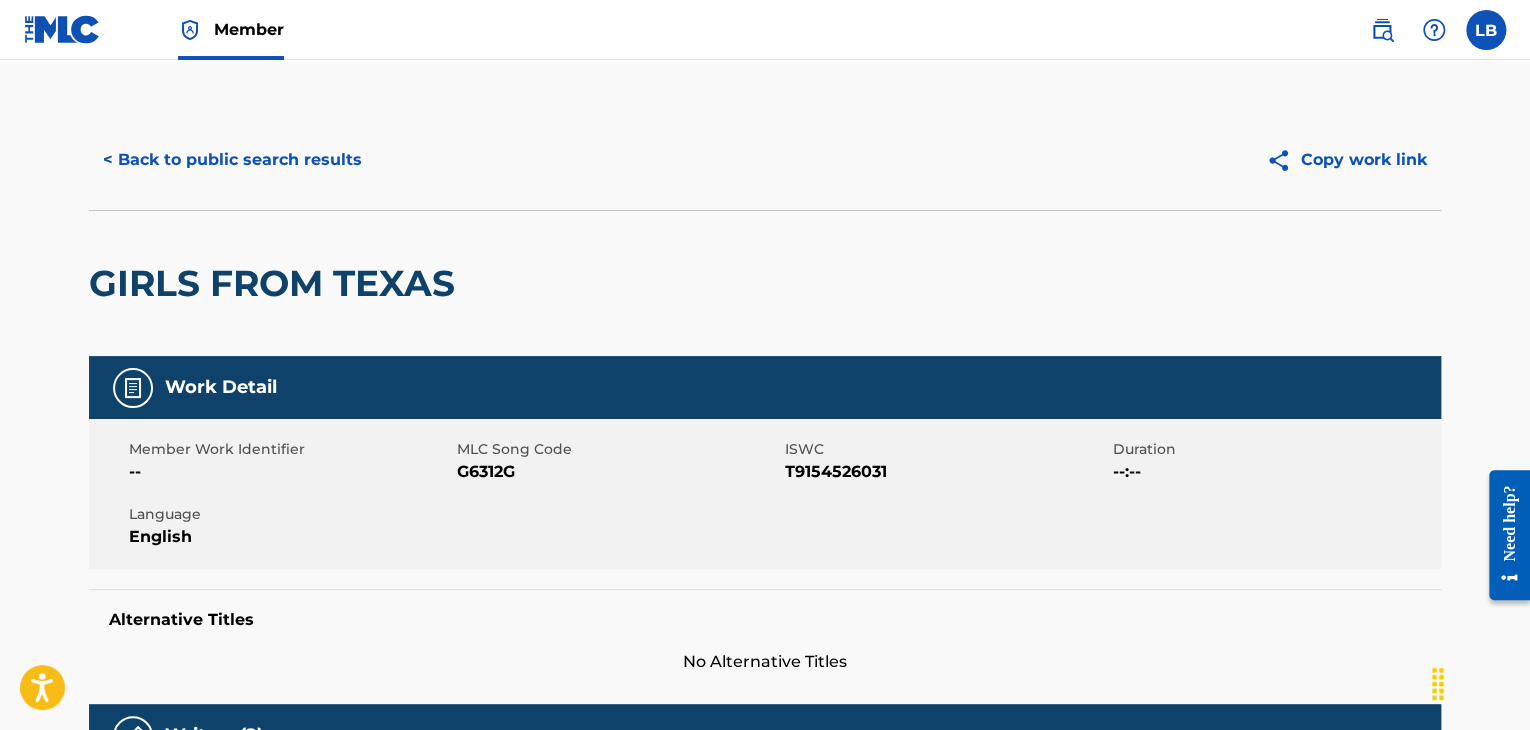 click on "< Back to public search results" at bounding box center [232, 160] 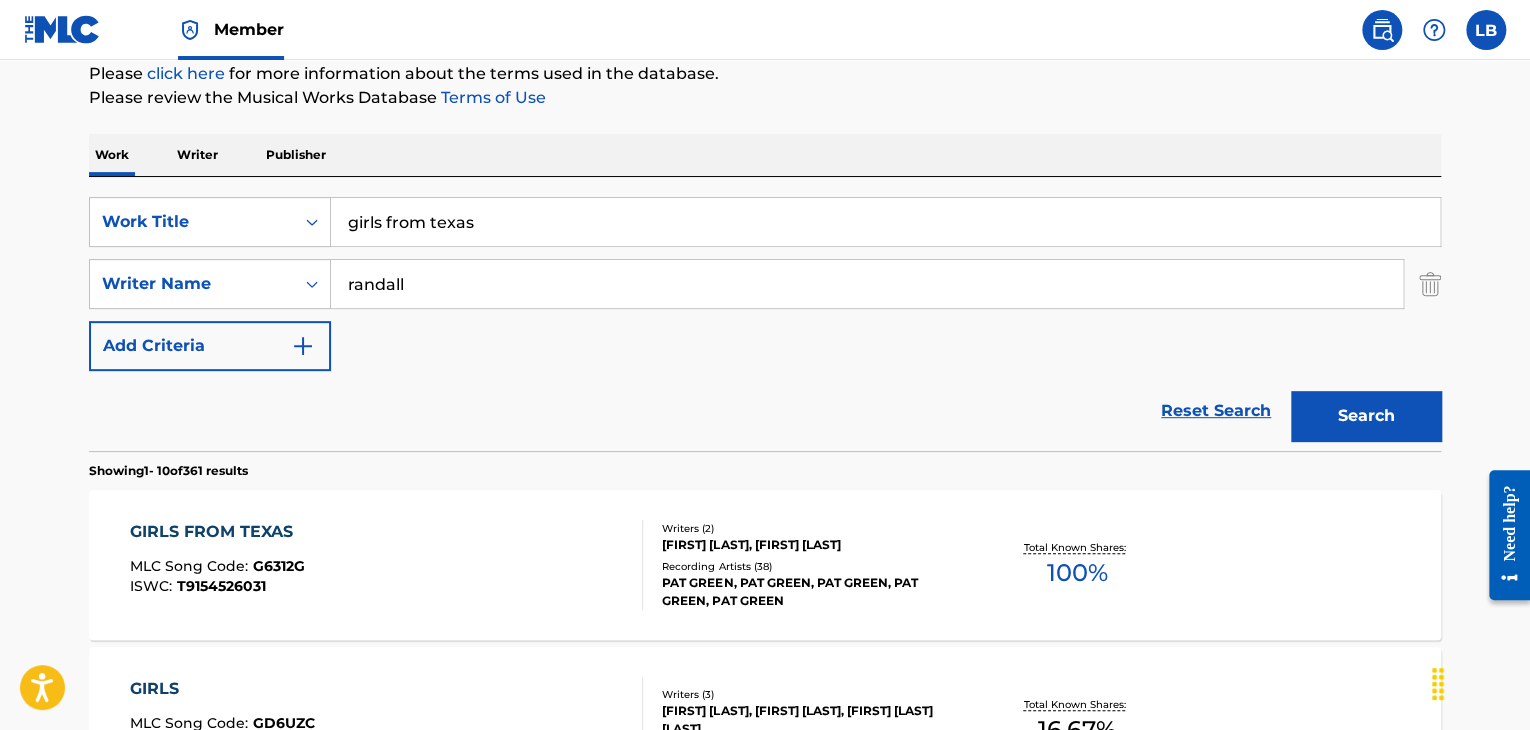 scroll, scrollTop: 13, scrollLeft: 0, axis: vertical 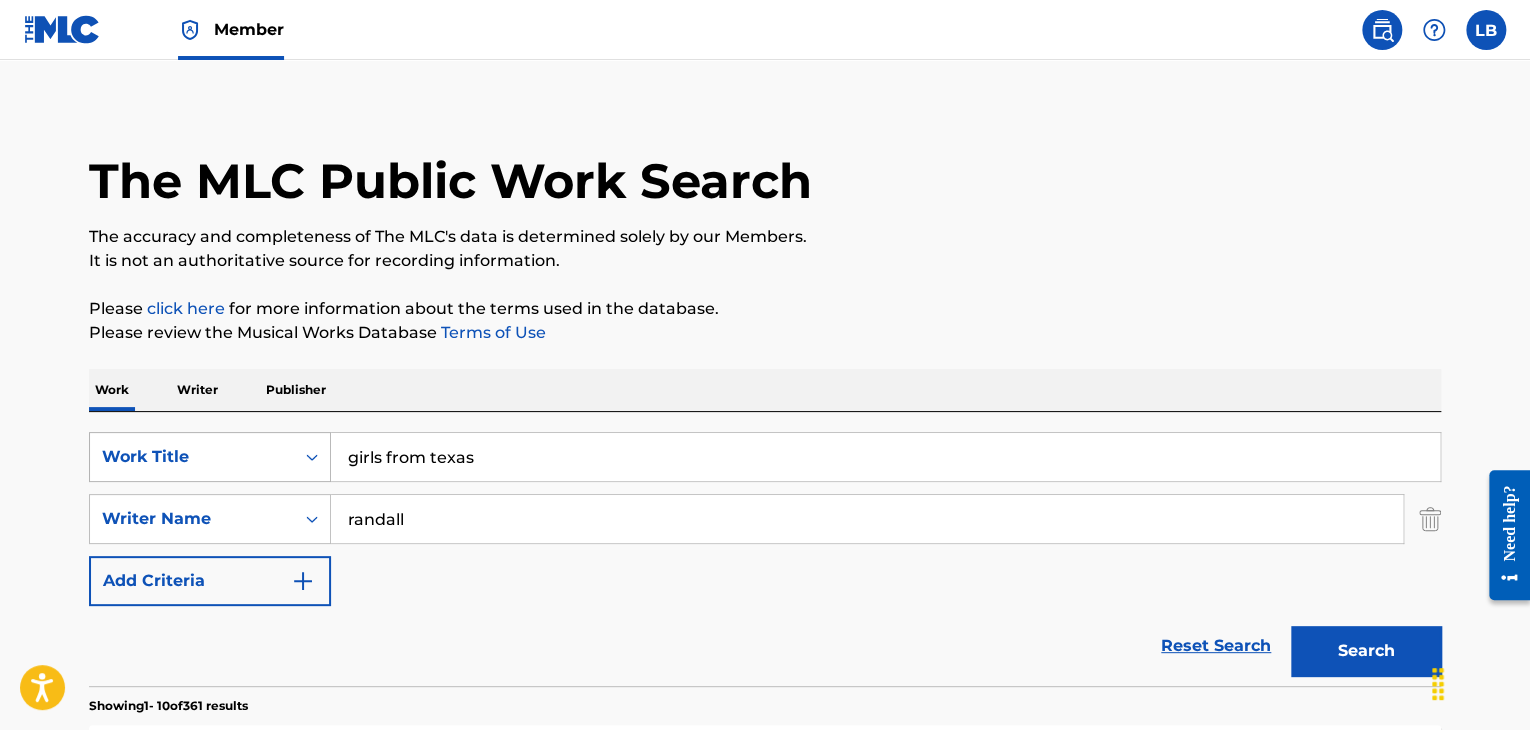 drag, startPoint x: 506, startPoint y: 453, endPoint x: 232, endPoint y: 444, distance: 274.14777 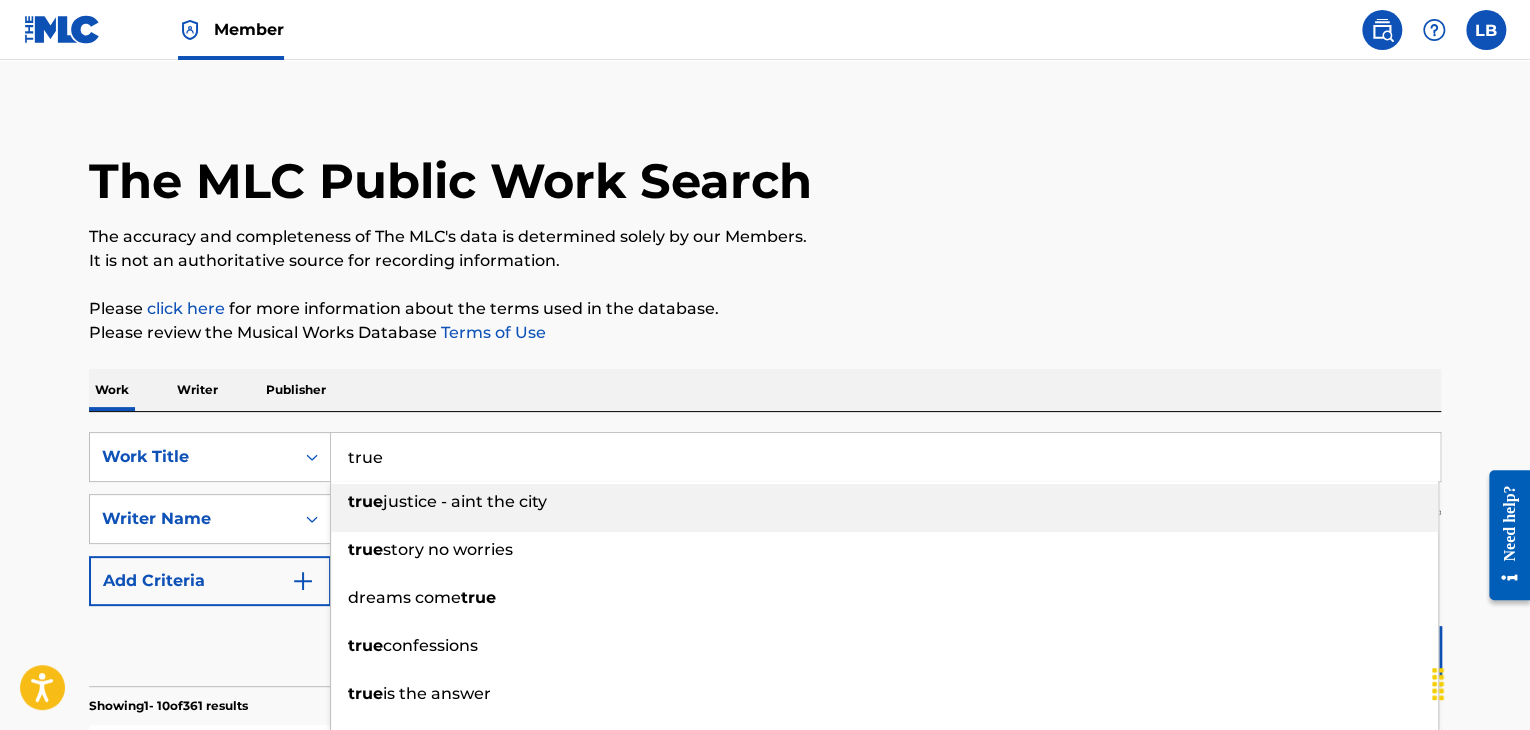 type on "true" 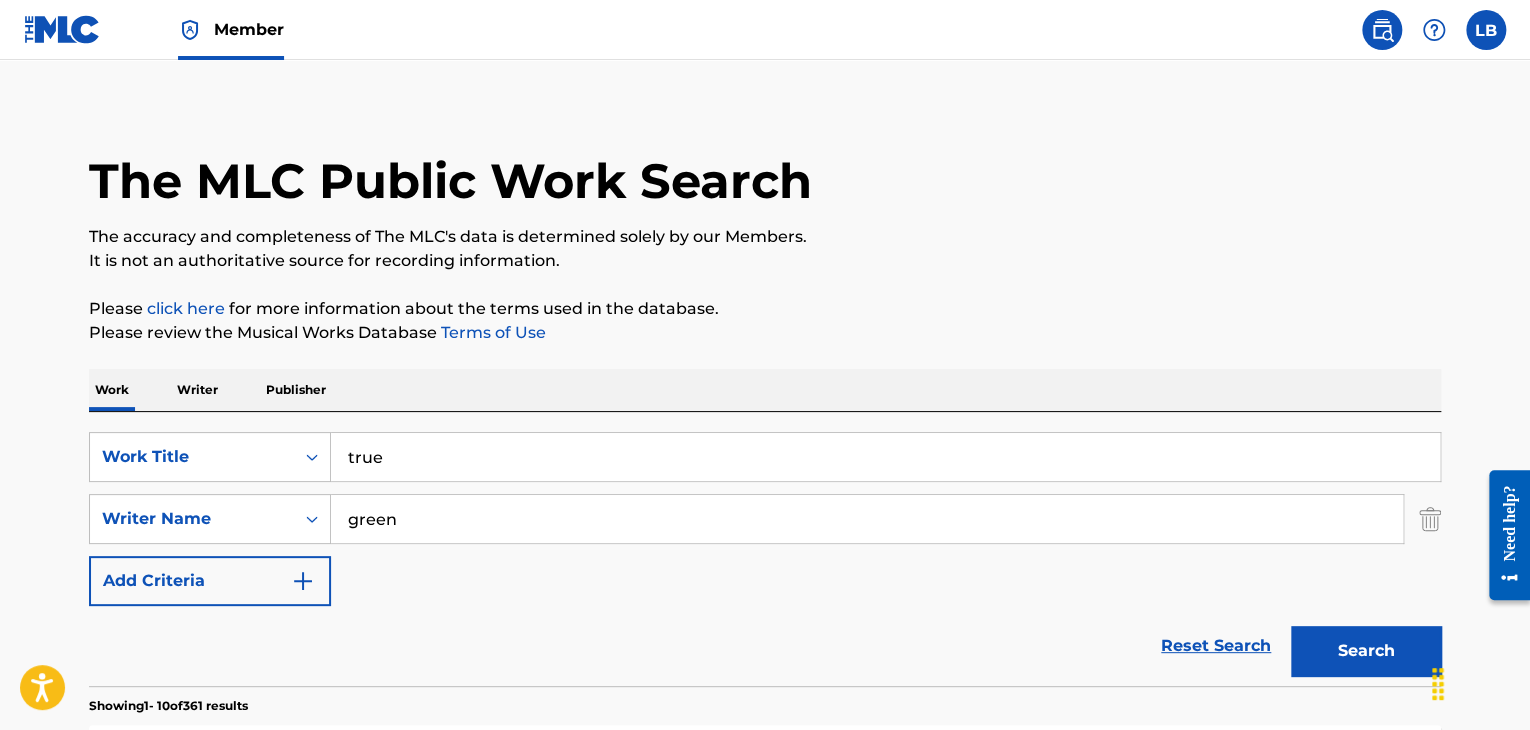 click on "Search" at bounding box center (1366, 651) 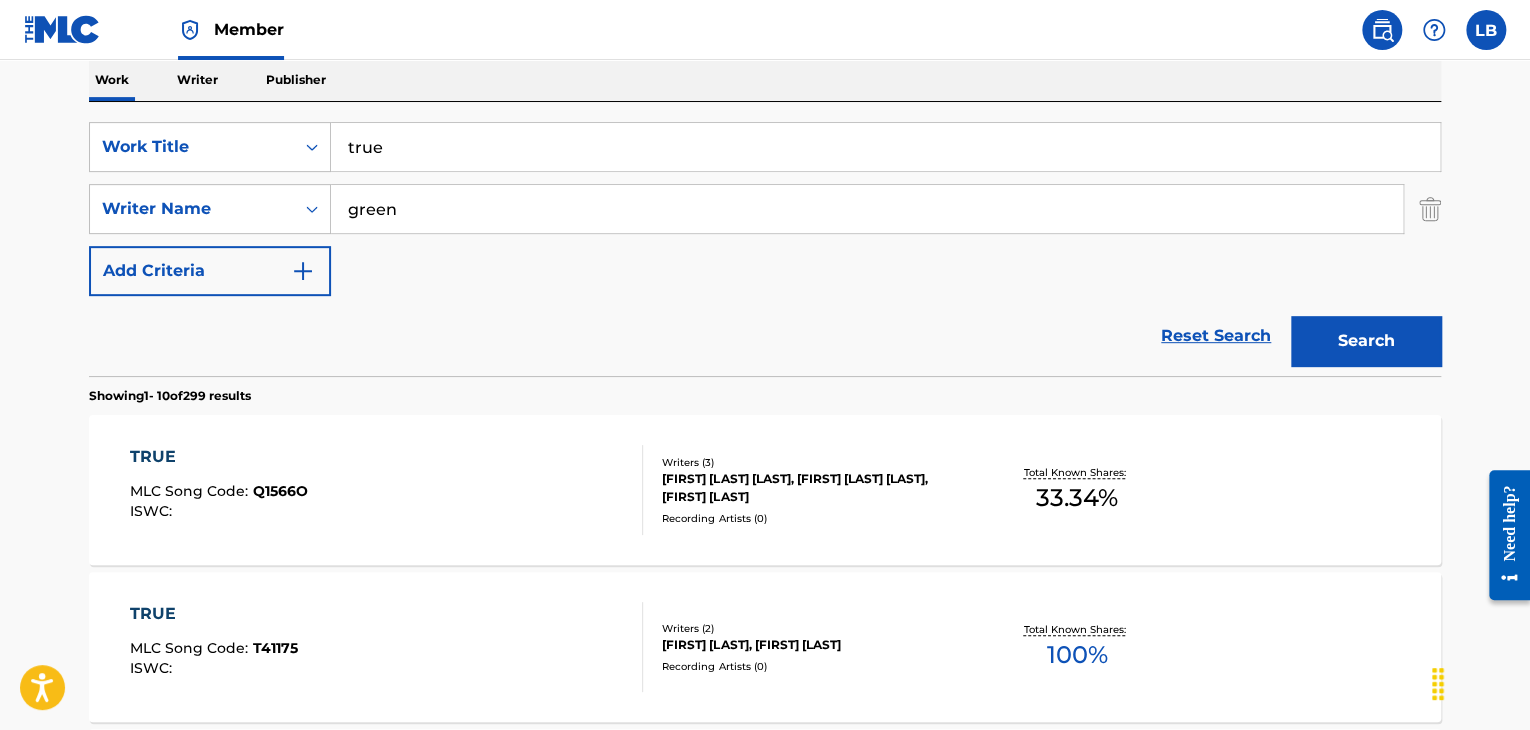 scroll, scrollTop: 113, scrollLeft: 0, axis: vertical 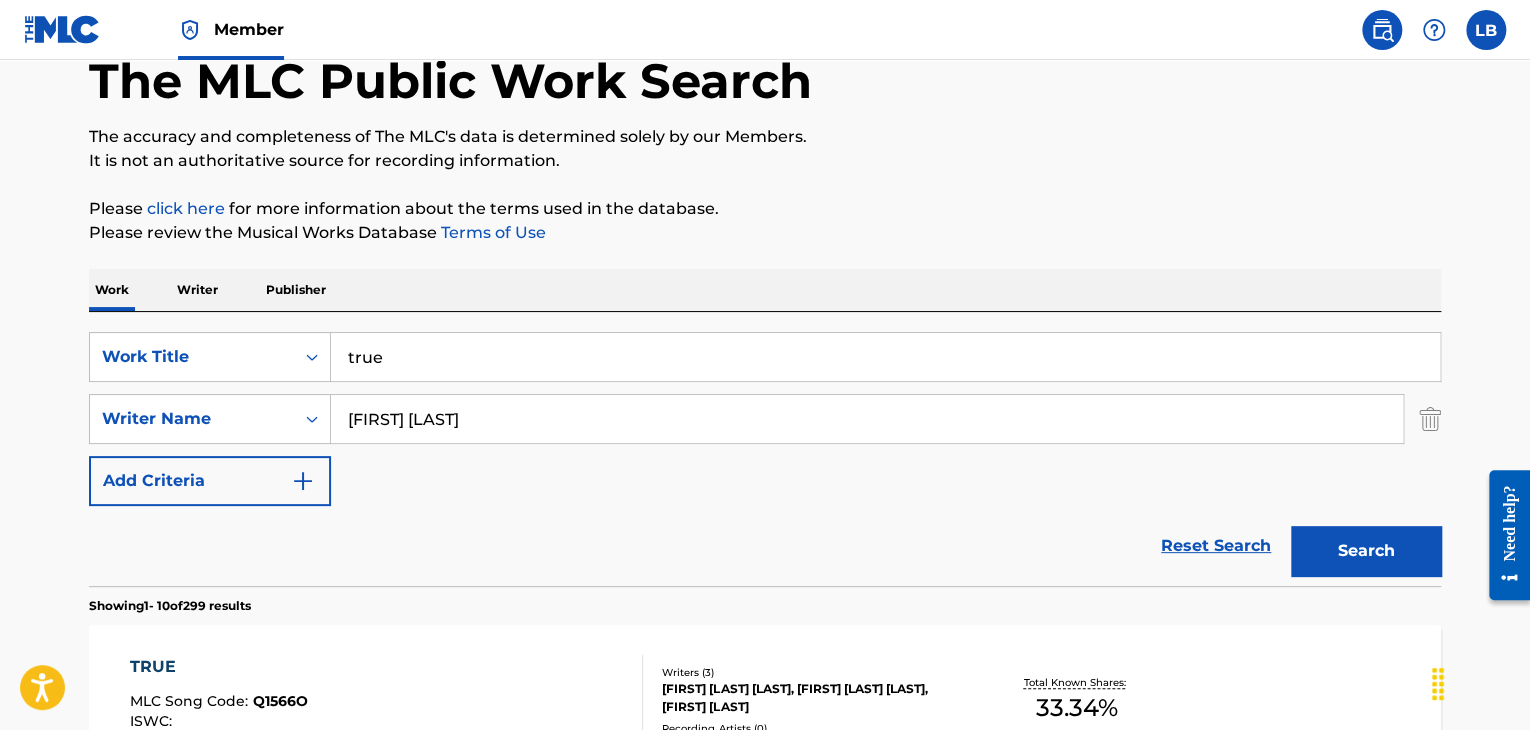 type on "[FIRST] [LAST]" 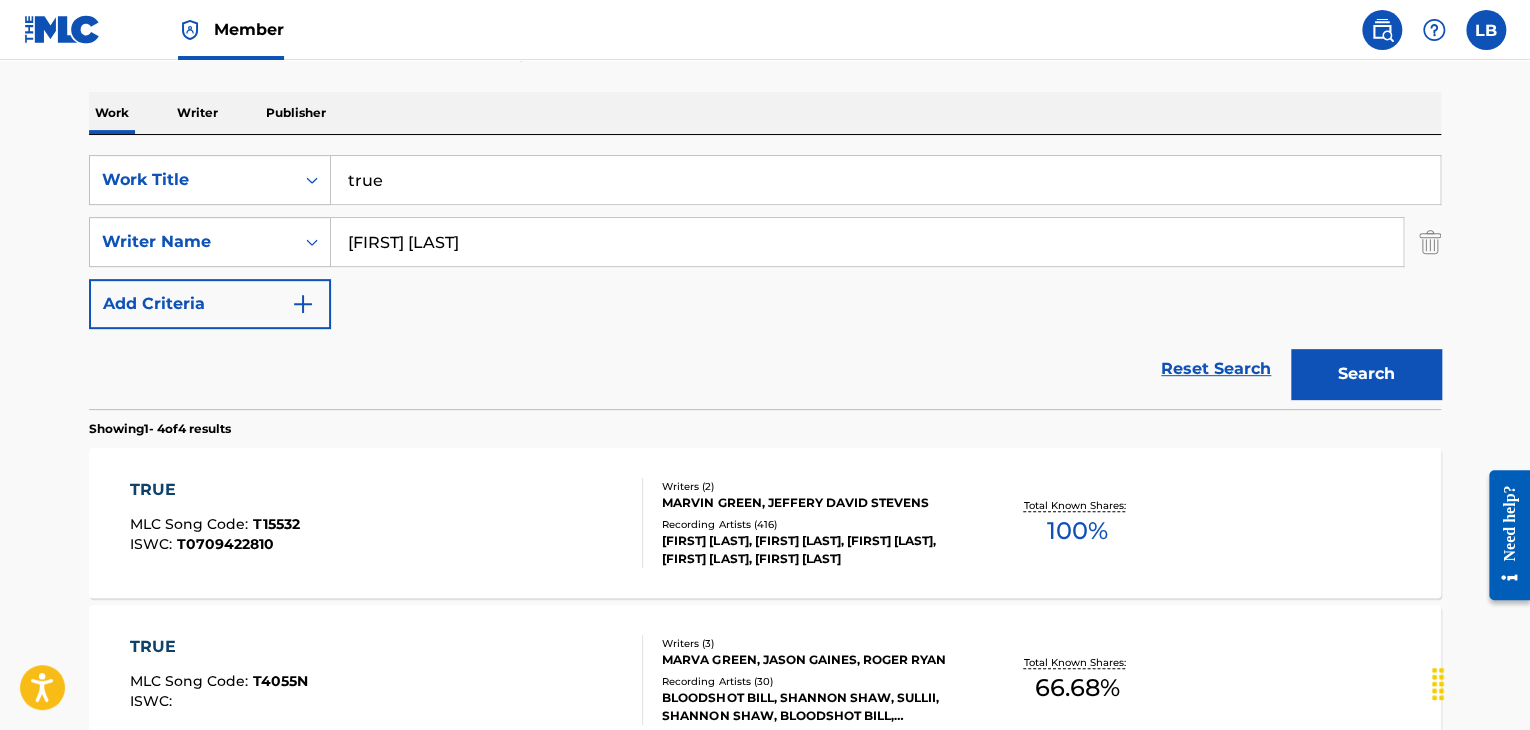 scroll, scrollTop: 513, scrollLeft: 0, axis: vertical 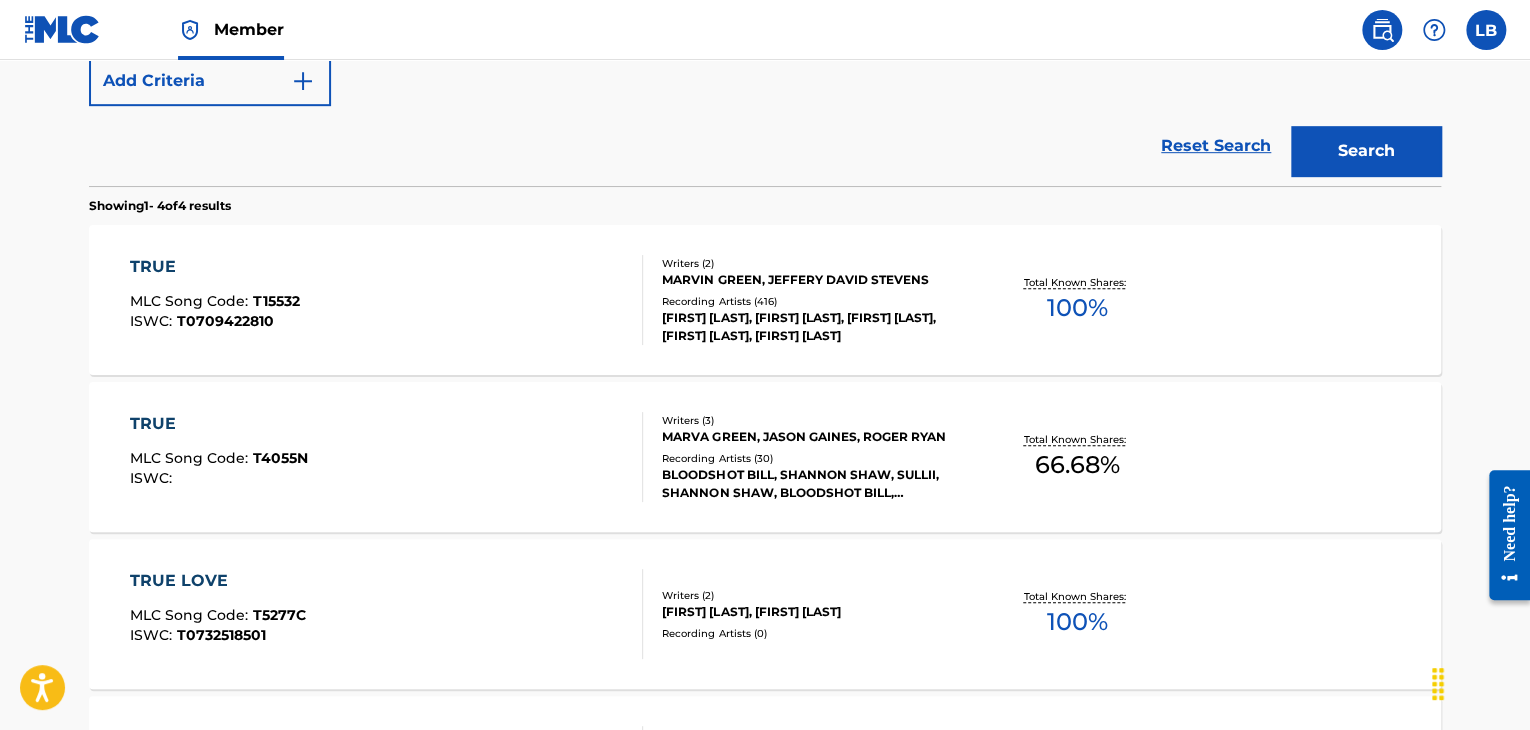 click on "TRUE" at bounding box center [215, 267] 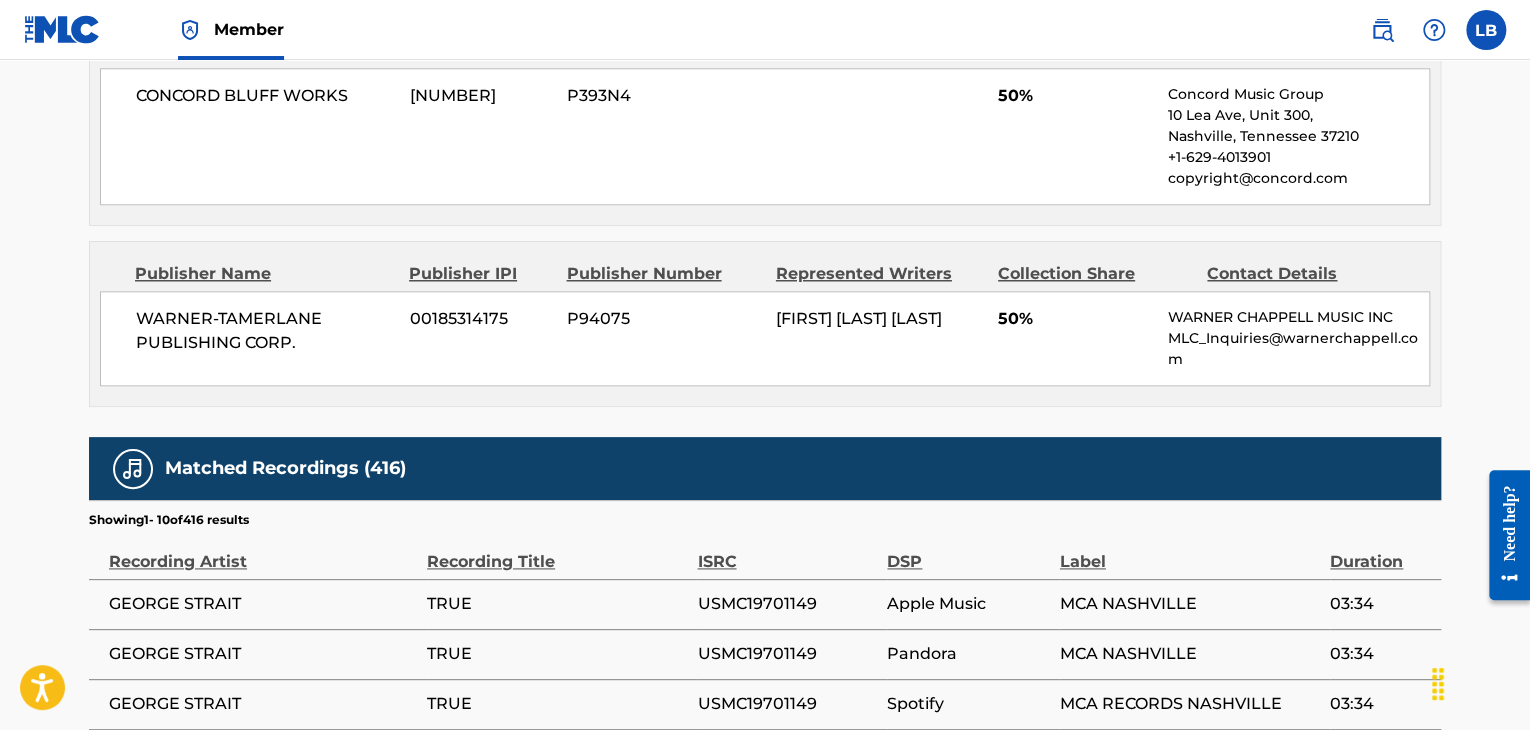 scroll, scrollTop: 1000, scrollLeft: 0, axis: vertical 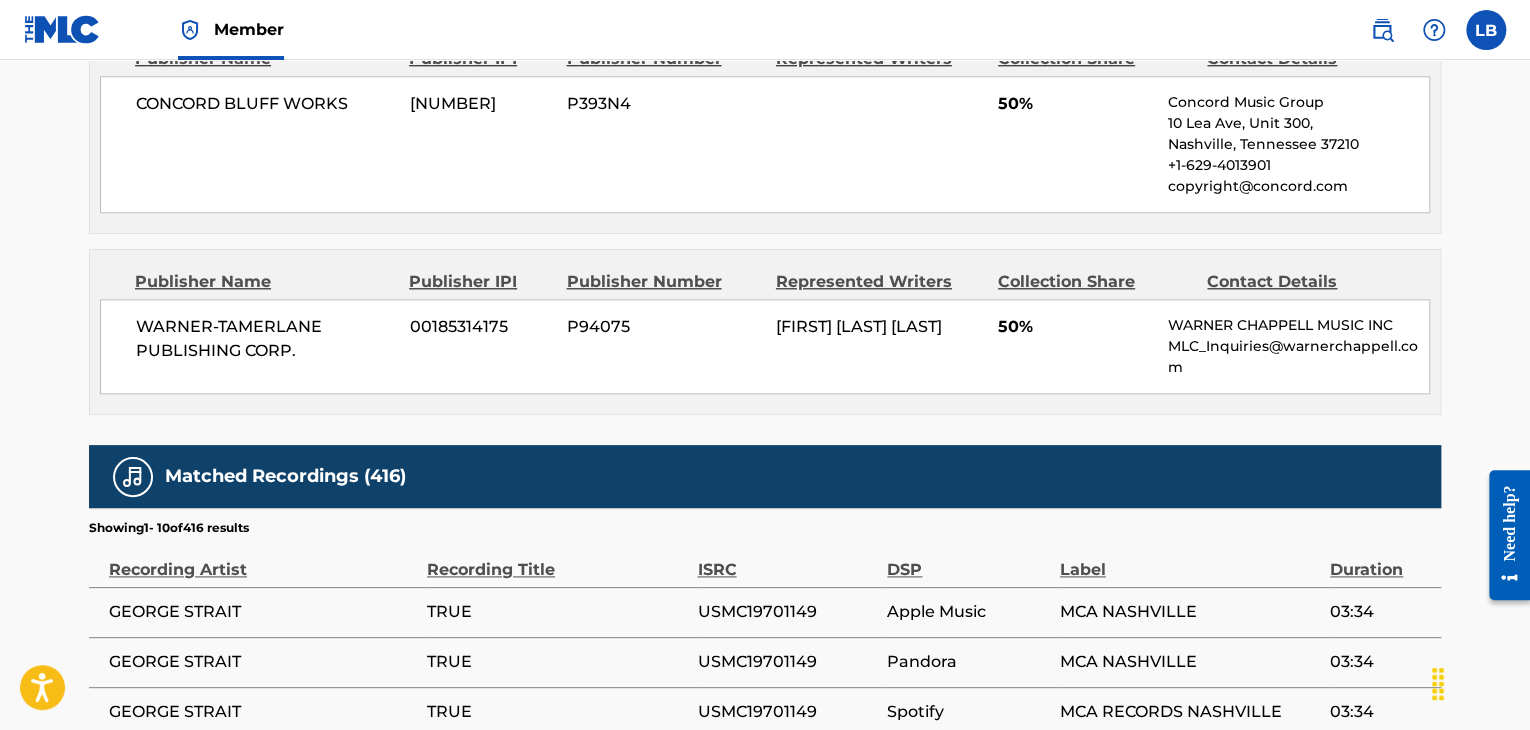 click on "MARVIN GREEN 00242611400 Composer/Author JEFFERY DAVID STEVENS 00043557972 Composer/Author Publishers   (2) Total shares:  100 % Publisher Name Publisher IPI Publisher Number Represented Writers Collection Share Contact Details CONCORD BLUFF WORKS 01233872064 P393N4 50% Concord Music Group 10 Lea Ave, Unit 300,  Nashville, [STATE] 37210 +1-629-4013901 copyright@concord.com Publisher Name Publisher IPI Publisher Number Represented Writers Collection Share Contact Details WARNER-TAMERLANE PUBLISHING CORP. 00185314175 P94075 JEFFERY DAVID STEVENS 50% WARNER CHAPPELL MUSIC INC MLC_Inquiries@warnerchappell.com Total shares:  100 % Matched Recordings   (416) Showing  1  -   10  of  416   results   Recording Artist Recording Title ISRC DSP Label Duration GEORGE STRAIT TRUE USMC19701149 Apple Music MCA NASHVILLE 03:34 TRUE" at bounding box center [765, 257] 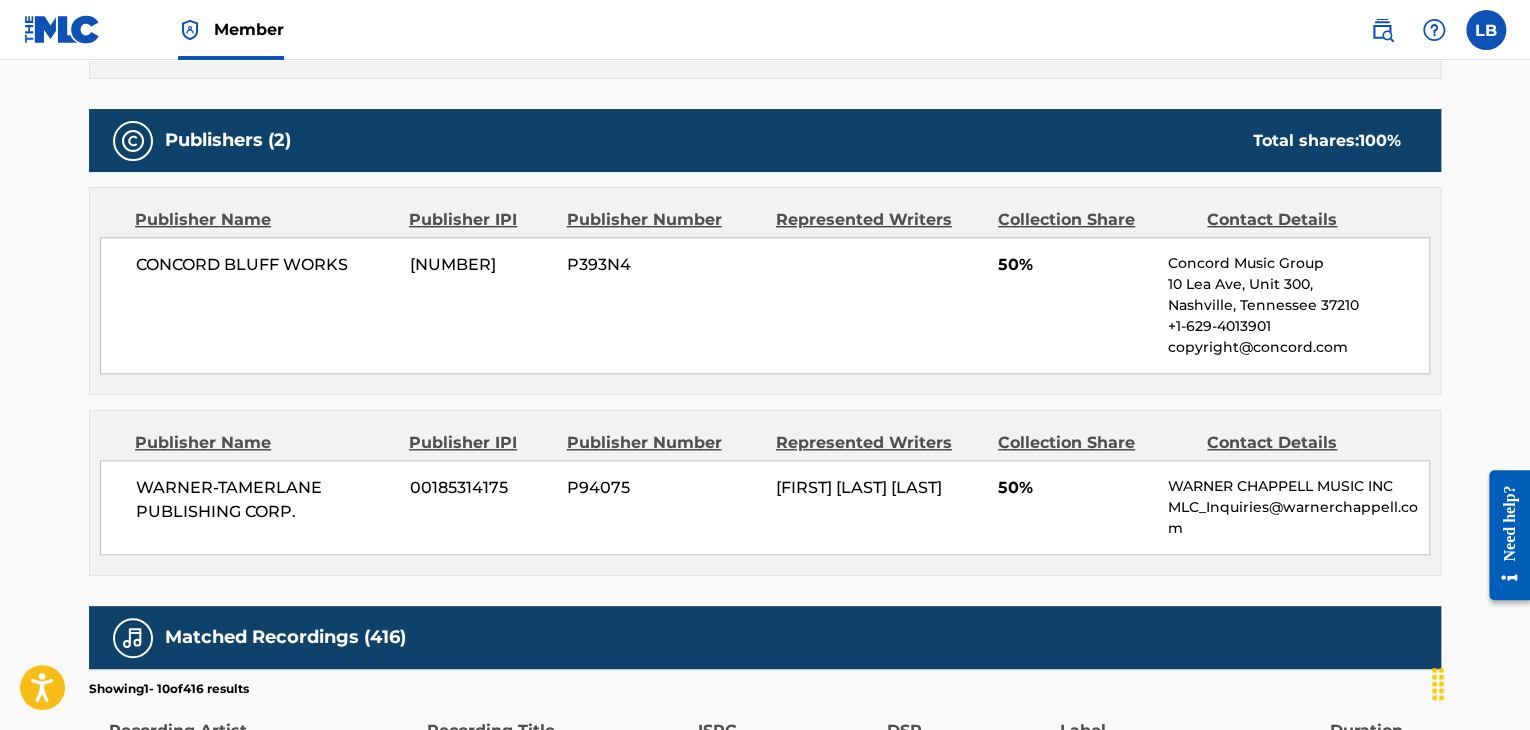 scroll, scrollTop: 239, scrollLeft: 0, axis: vertical 